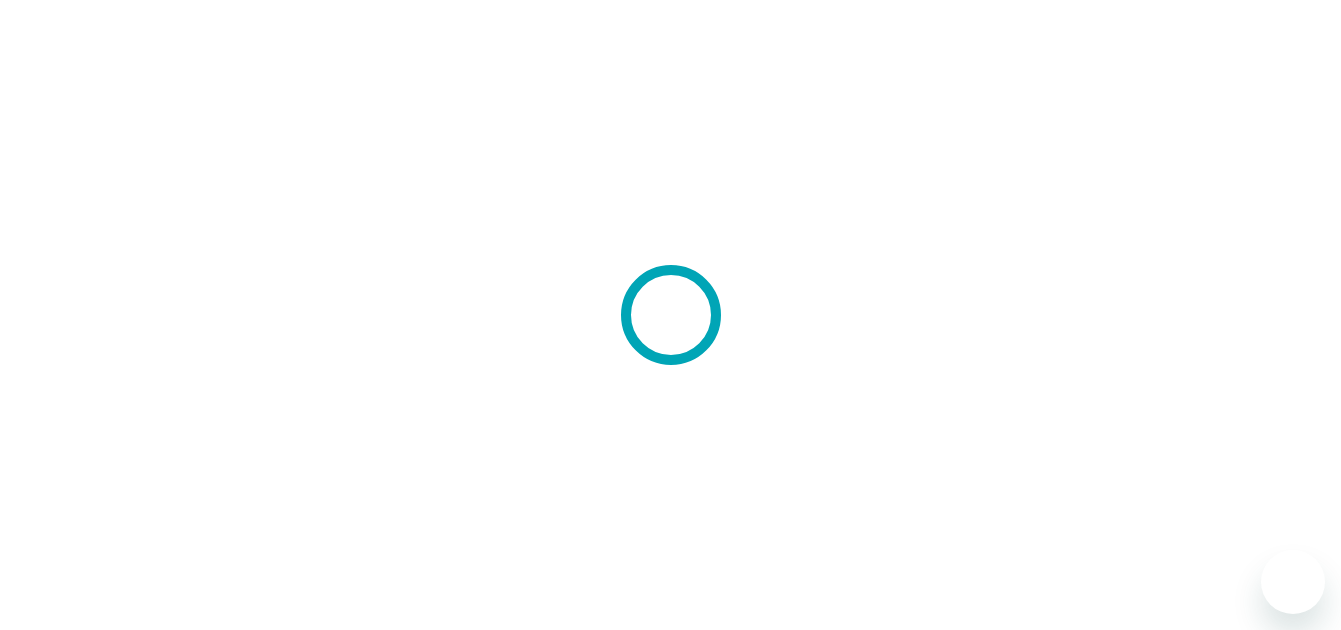 scroll, scrollTop: 0, scrollLeft: 0, axis: both 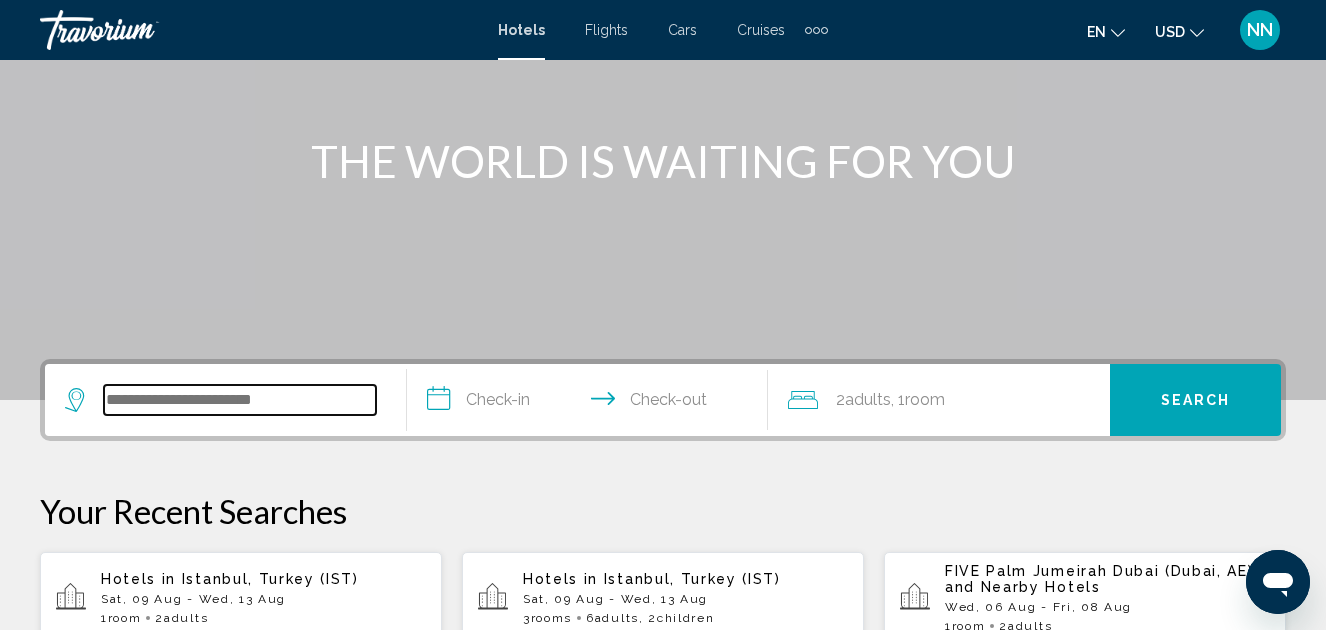 click at bounding box center (240, 400) 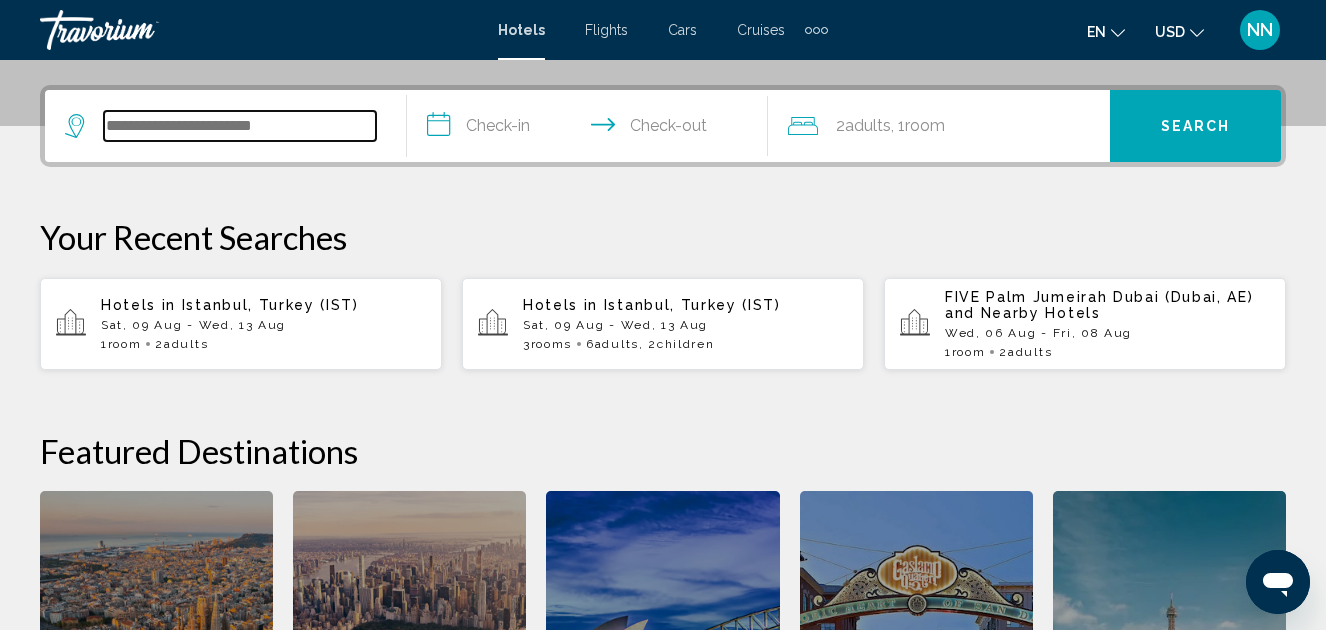 scroll, scrollTop: 494, scrollLeft: 0, axis: vertical 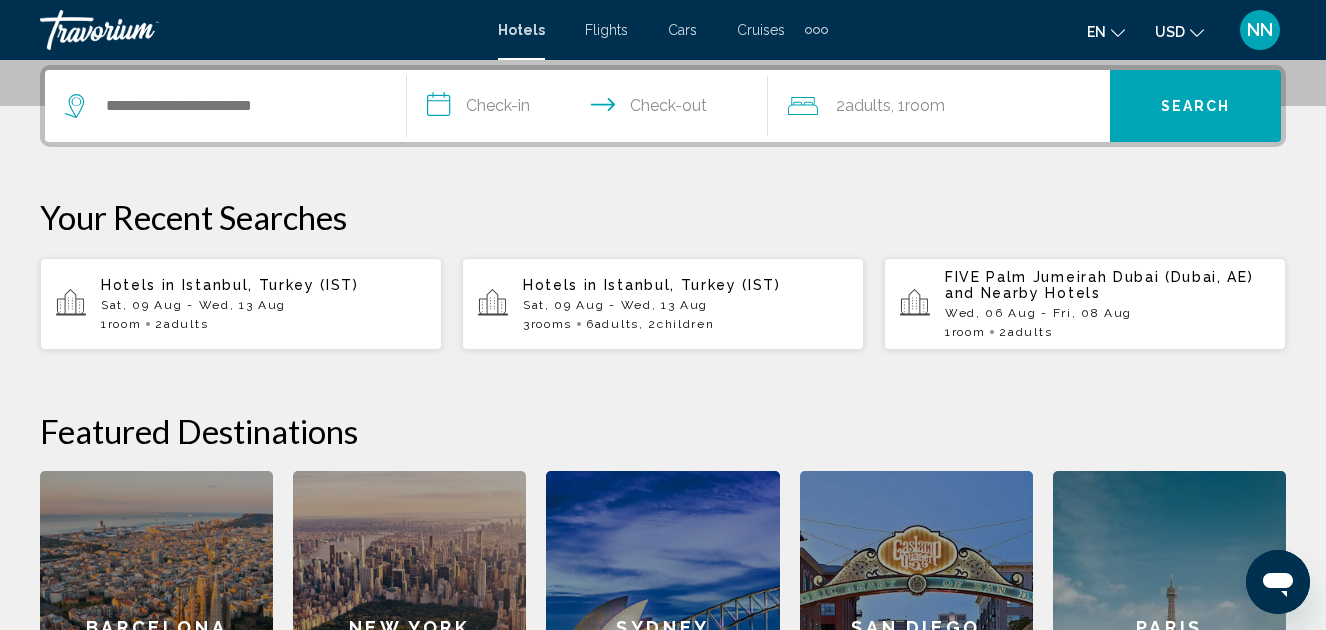 click on "Sat, 09 Aug - Wed, 13 Aug" at bounding box center [263, 305] 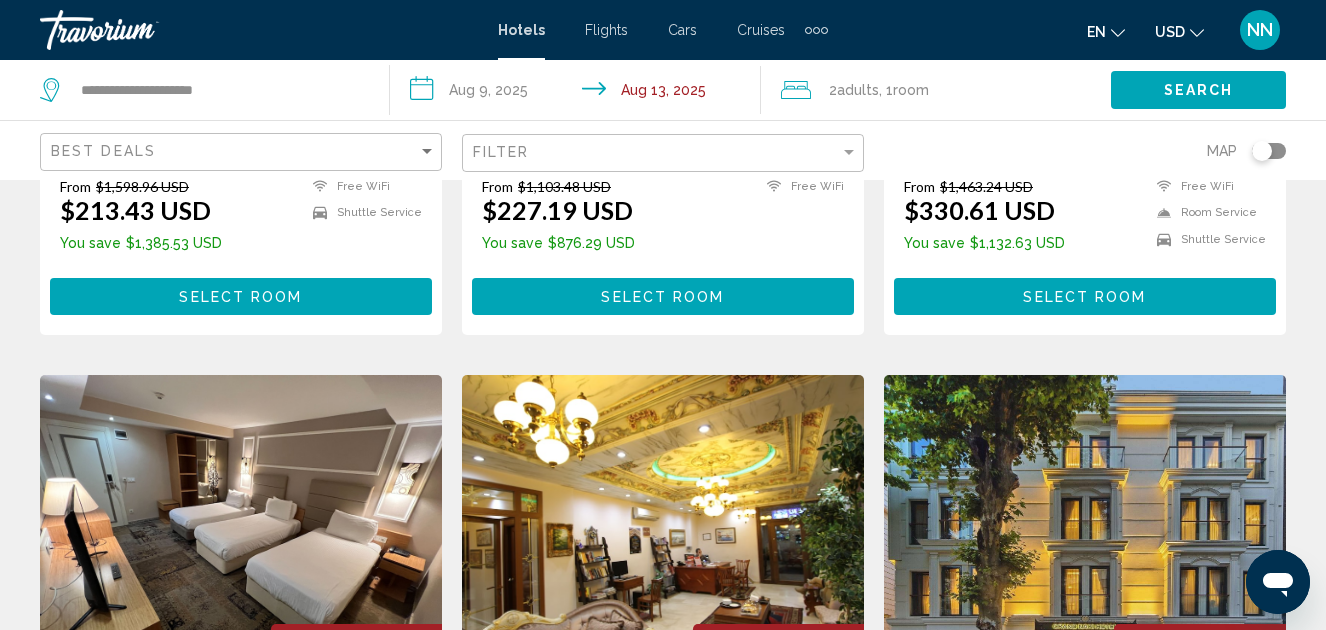 scroll, scrollTop: 400, scrollLeft: 0, axis: vertical 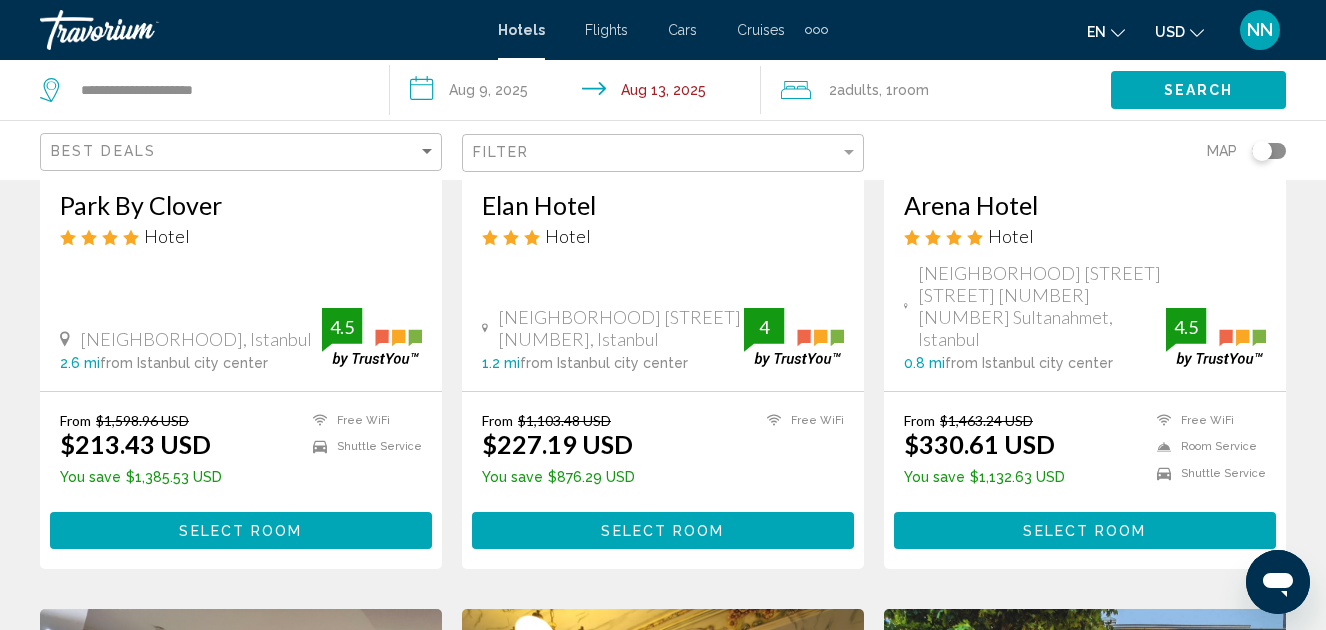 click on ", 1  Room rooms" 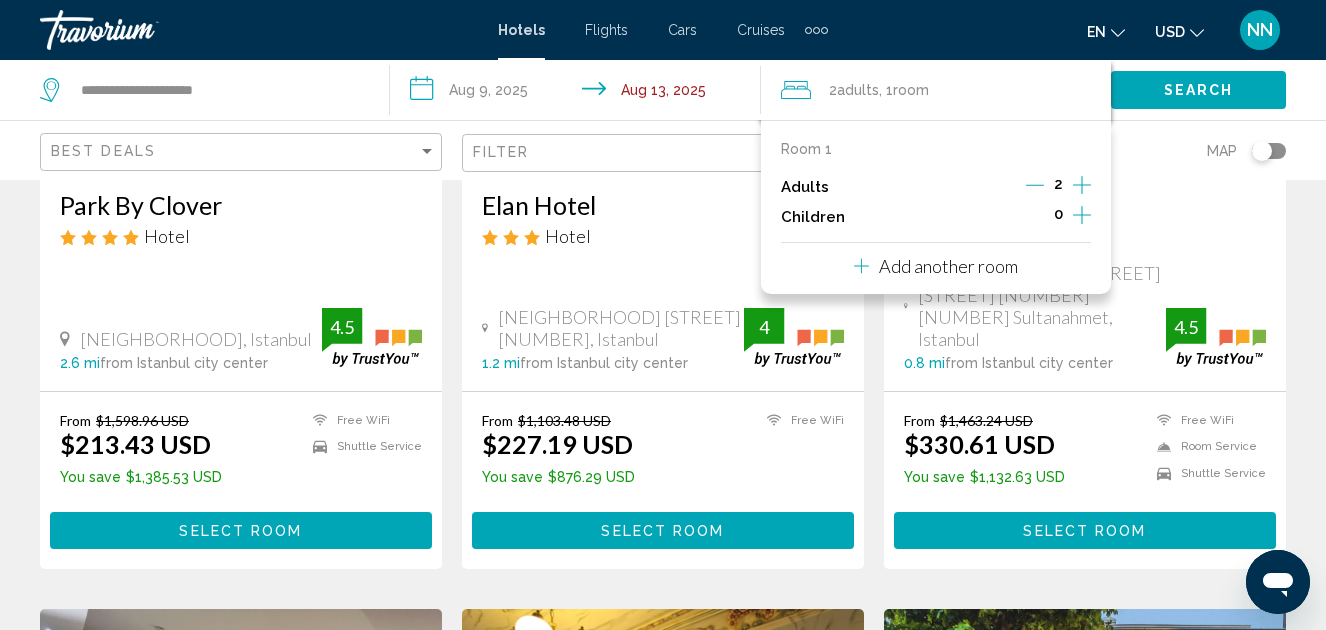 click 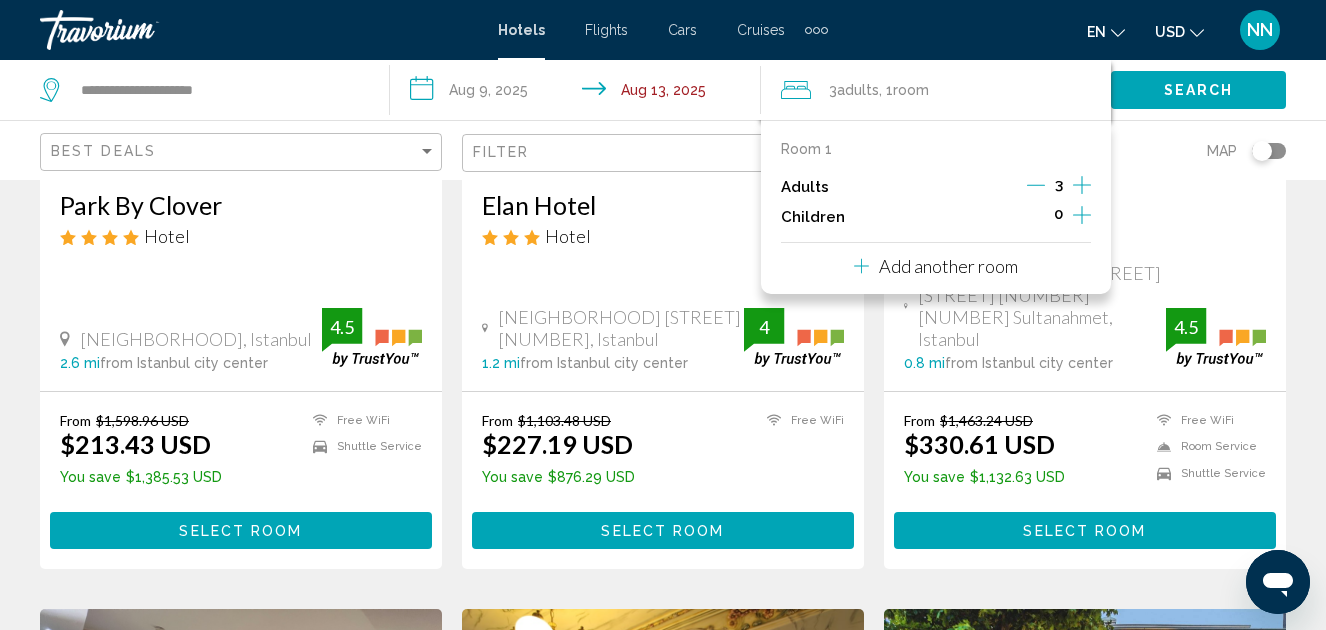 click 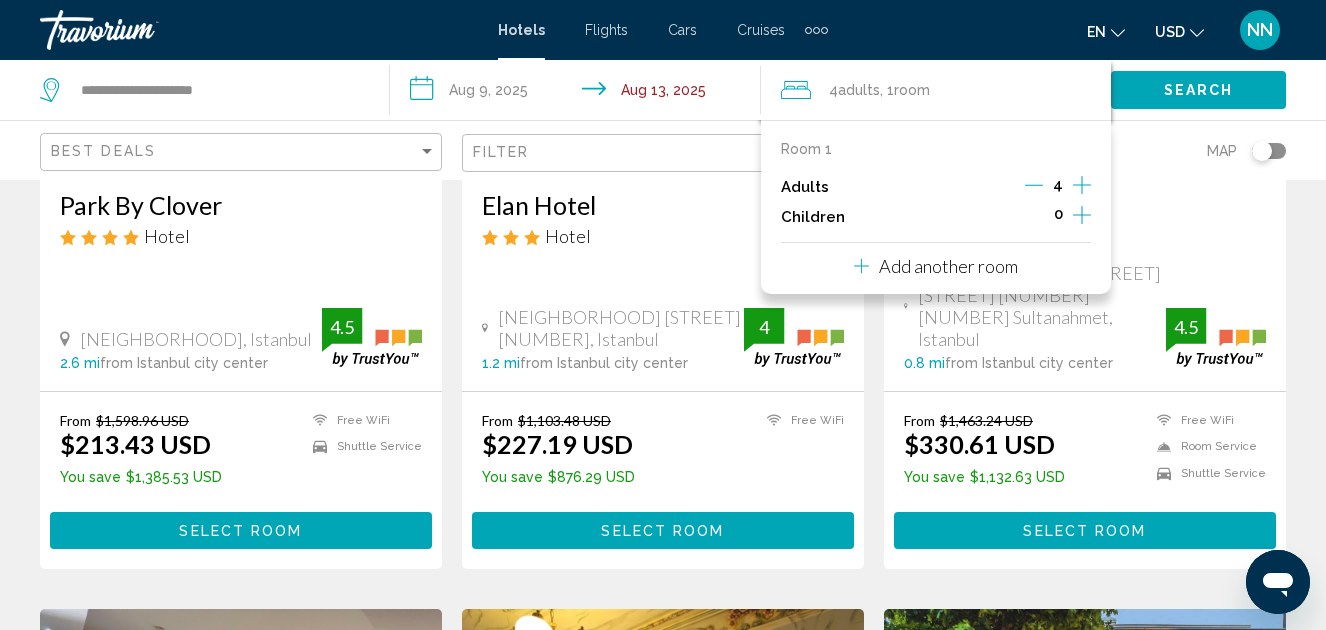 click 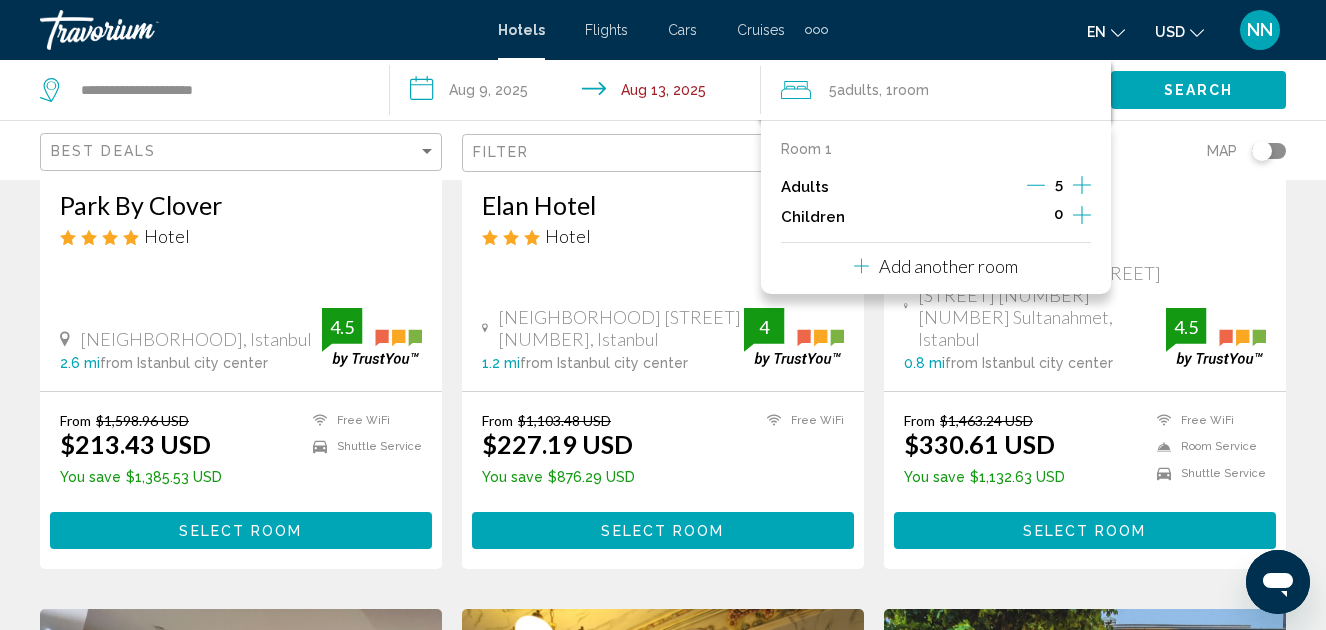 click 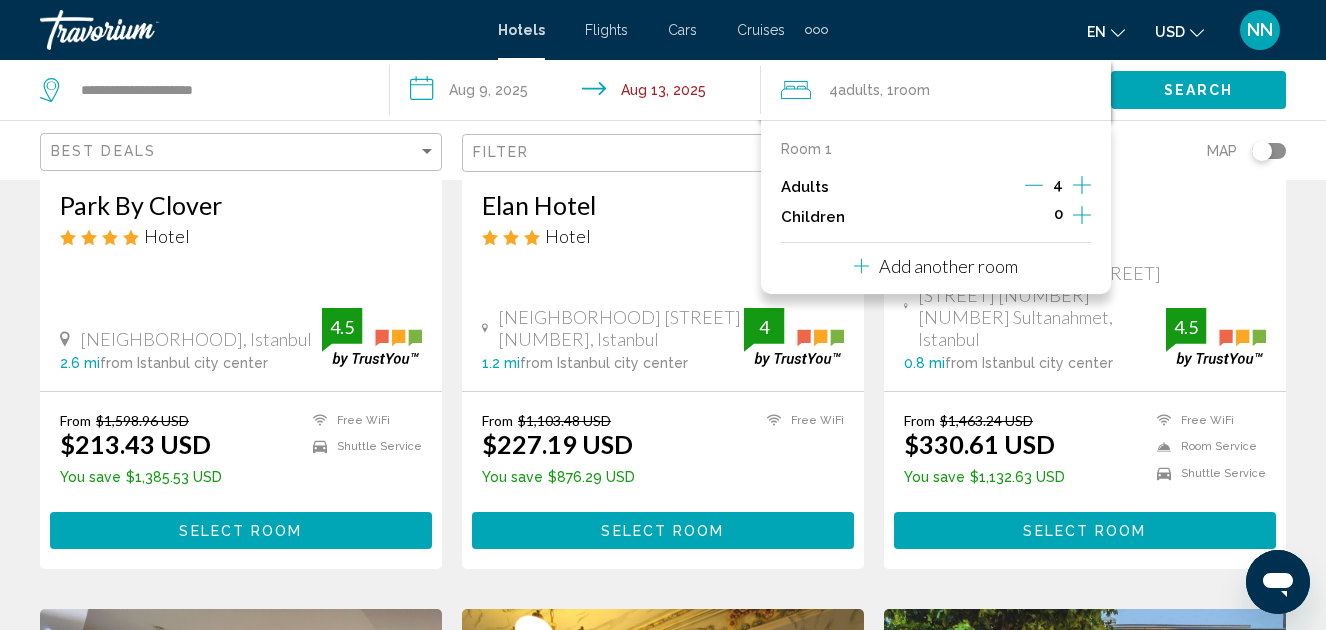click 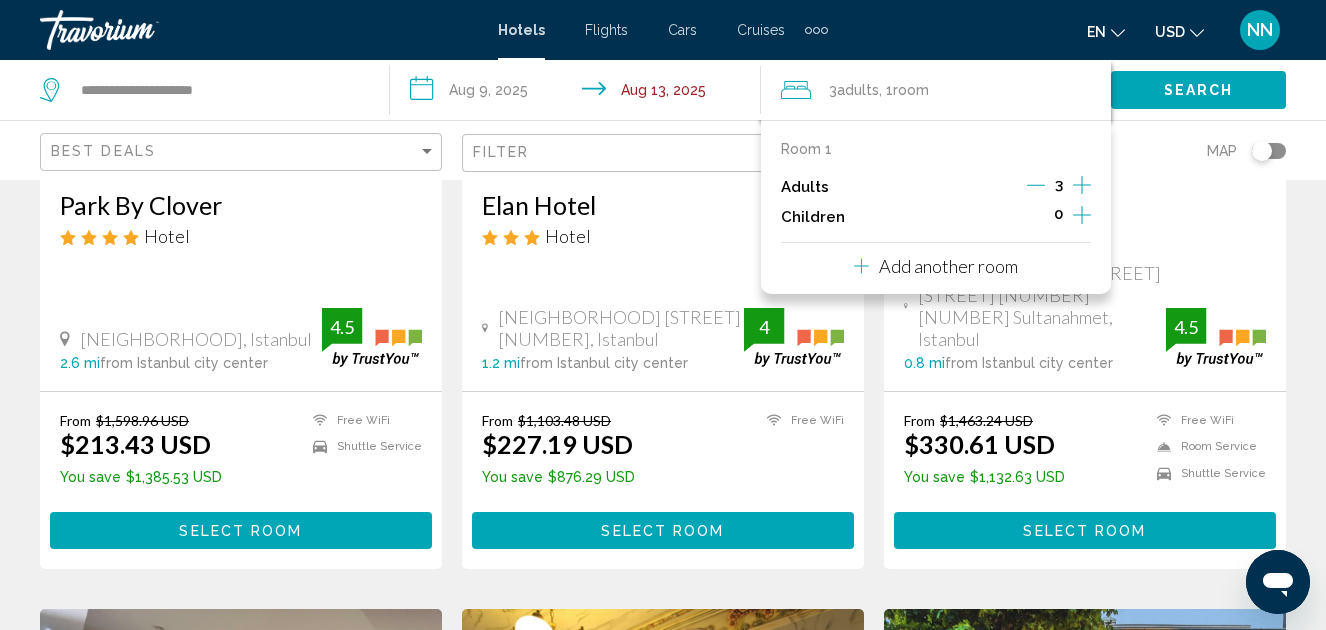 click 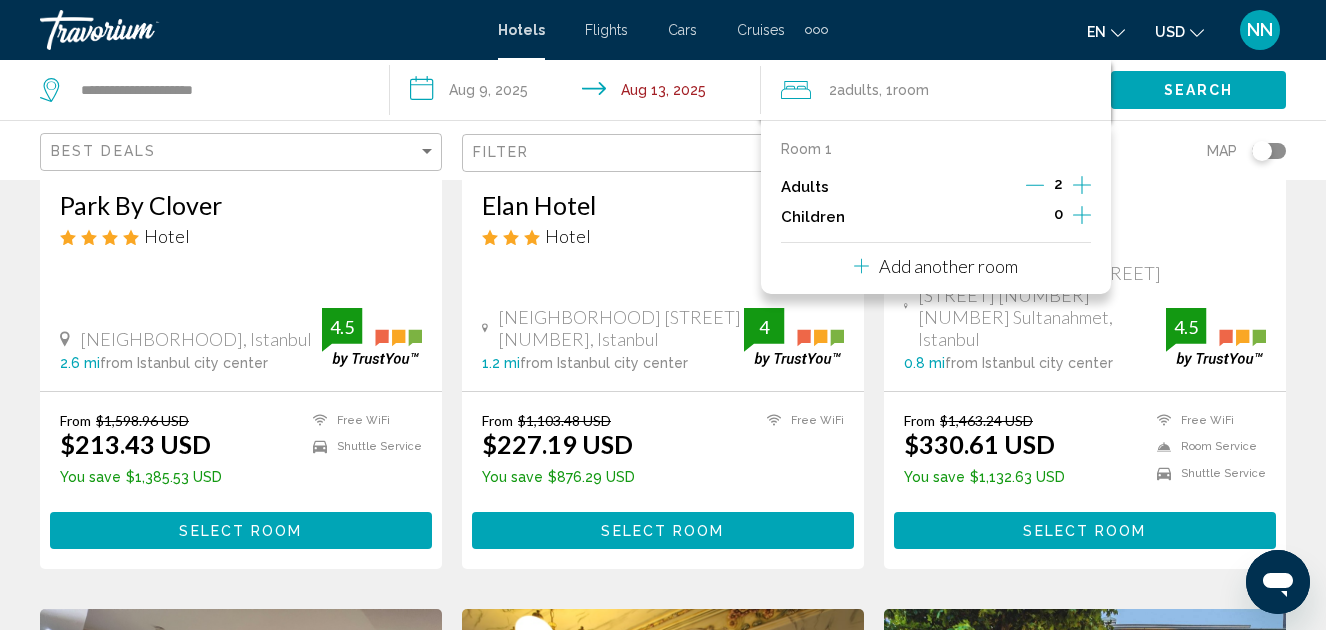 click on "Add another room" at bounding box center (948, 266) 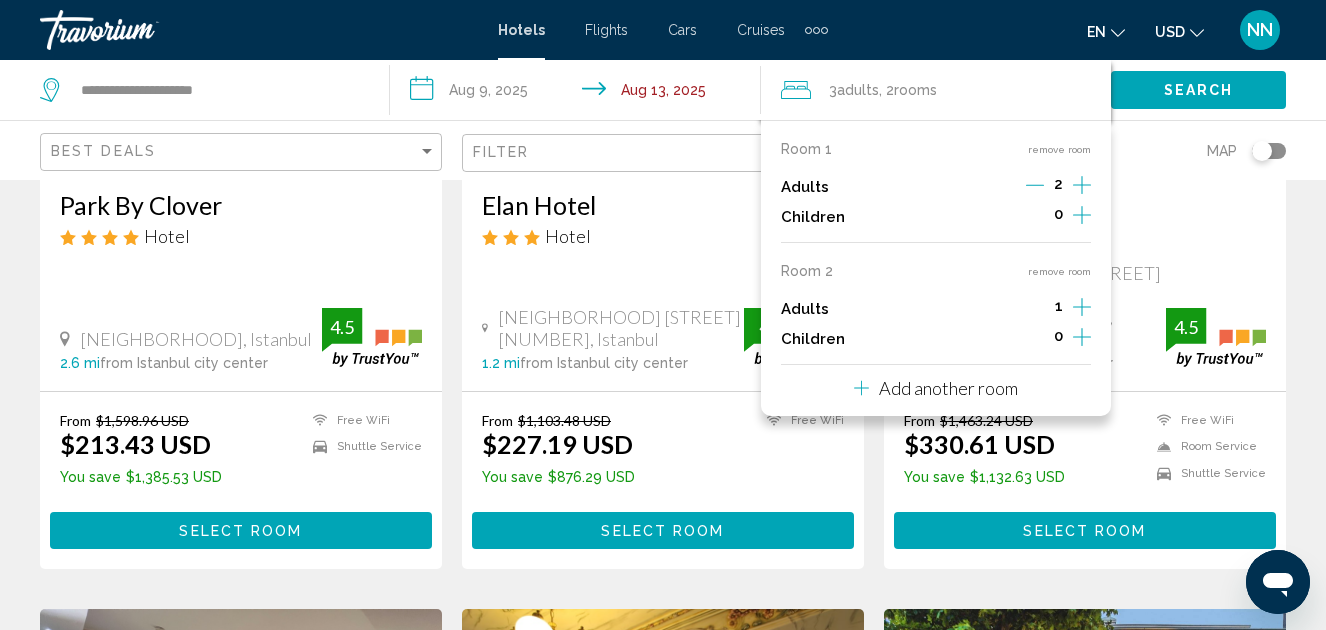click 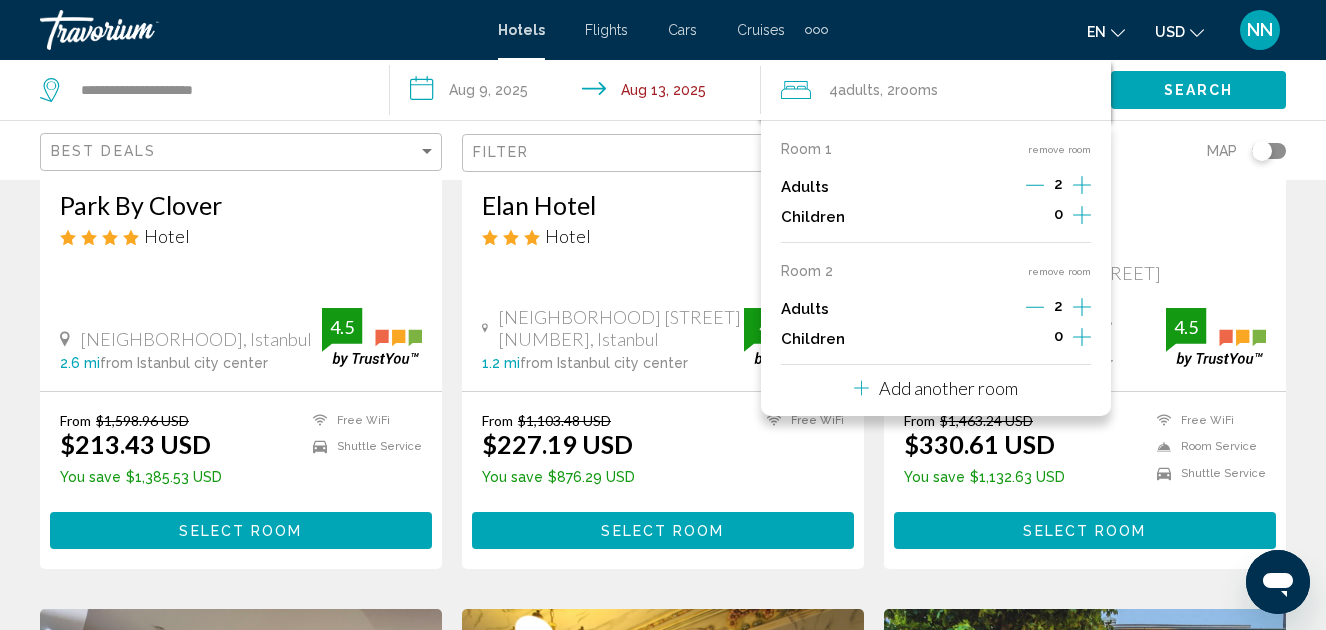 click on "Room 1  remove room  Adults
2
Children
0
Room 2  remove room  Adults
2
Children
0
Add another room" at bounding box center [936, 268] 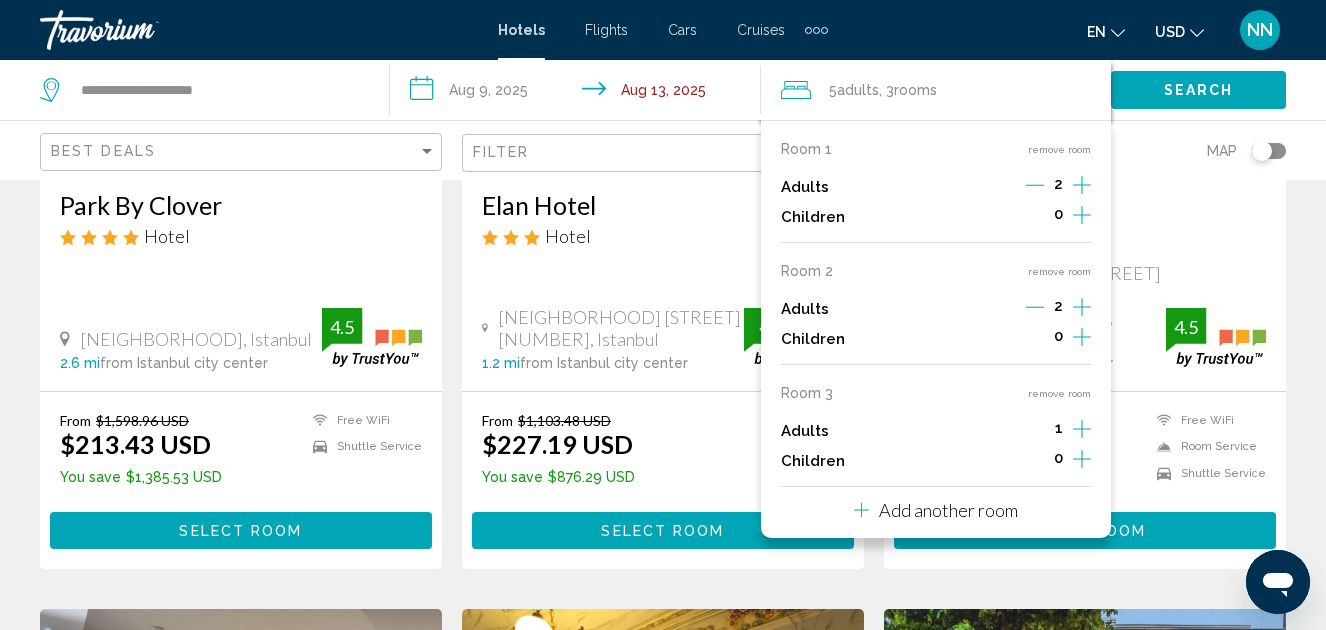 click 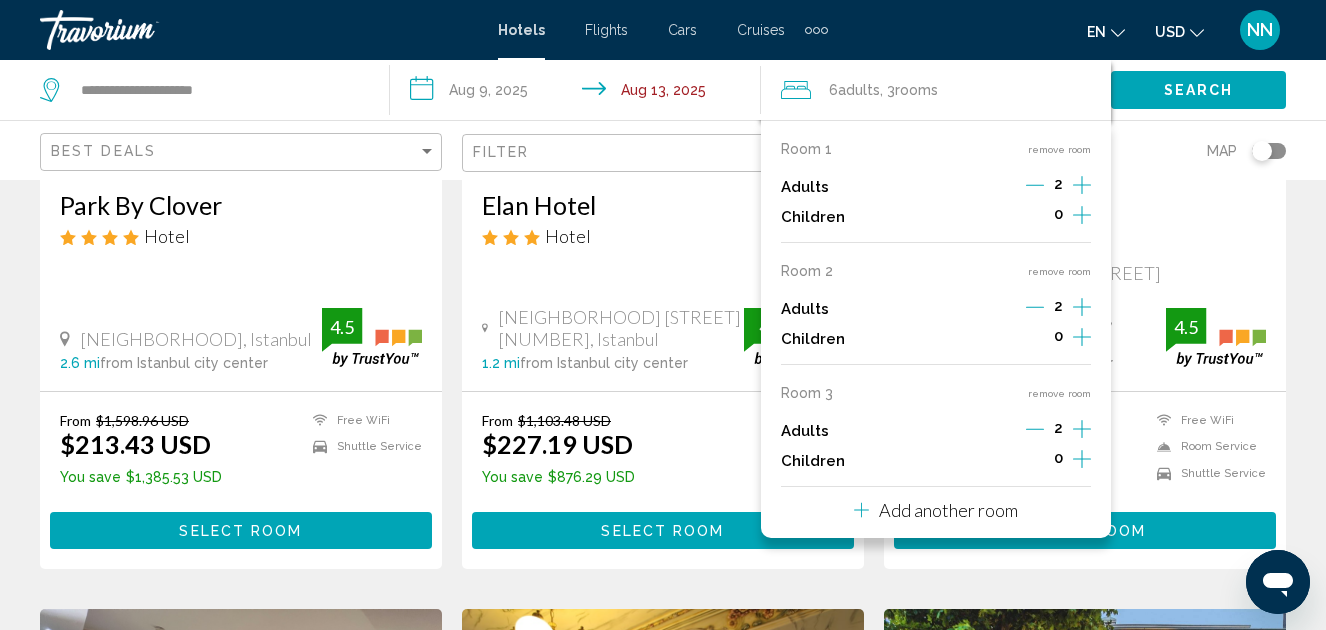 click 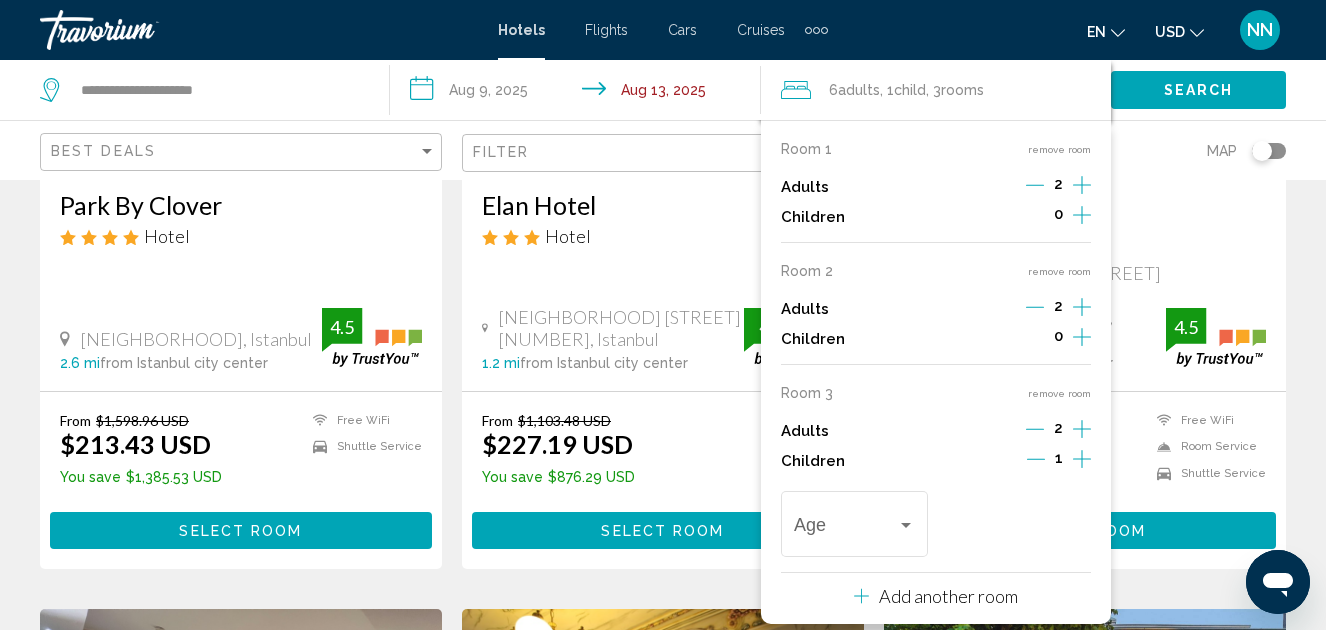 click 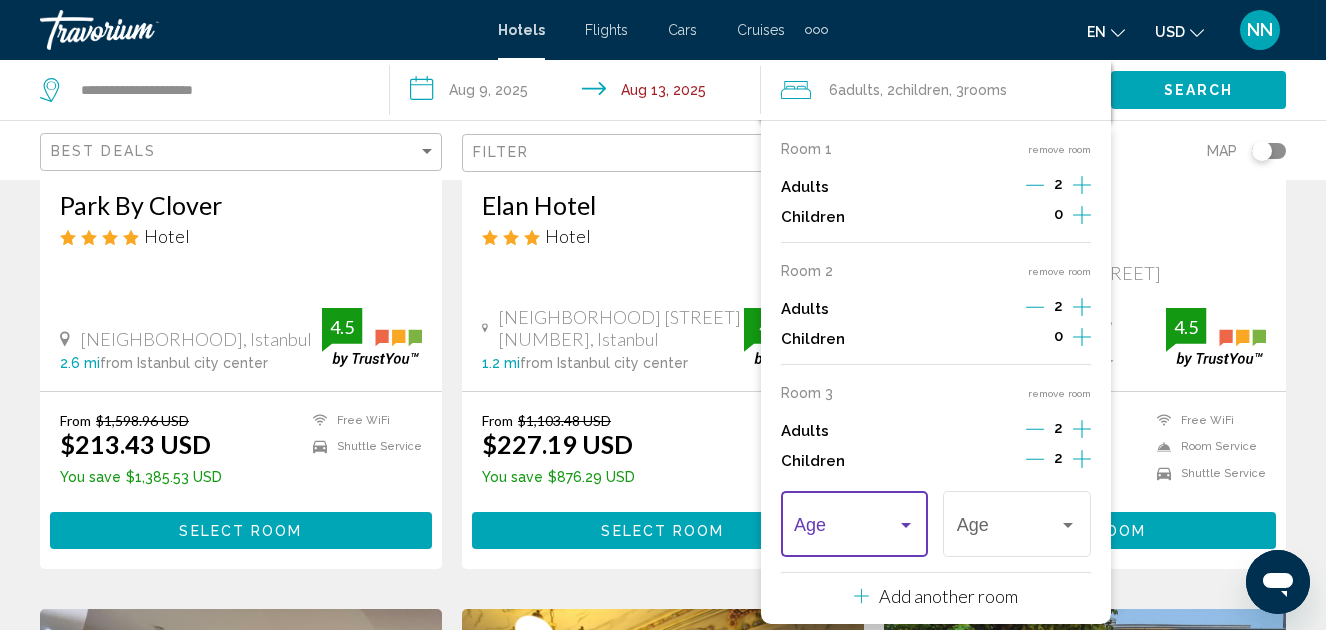 click at bounding box center [906, 525] 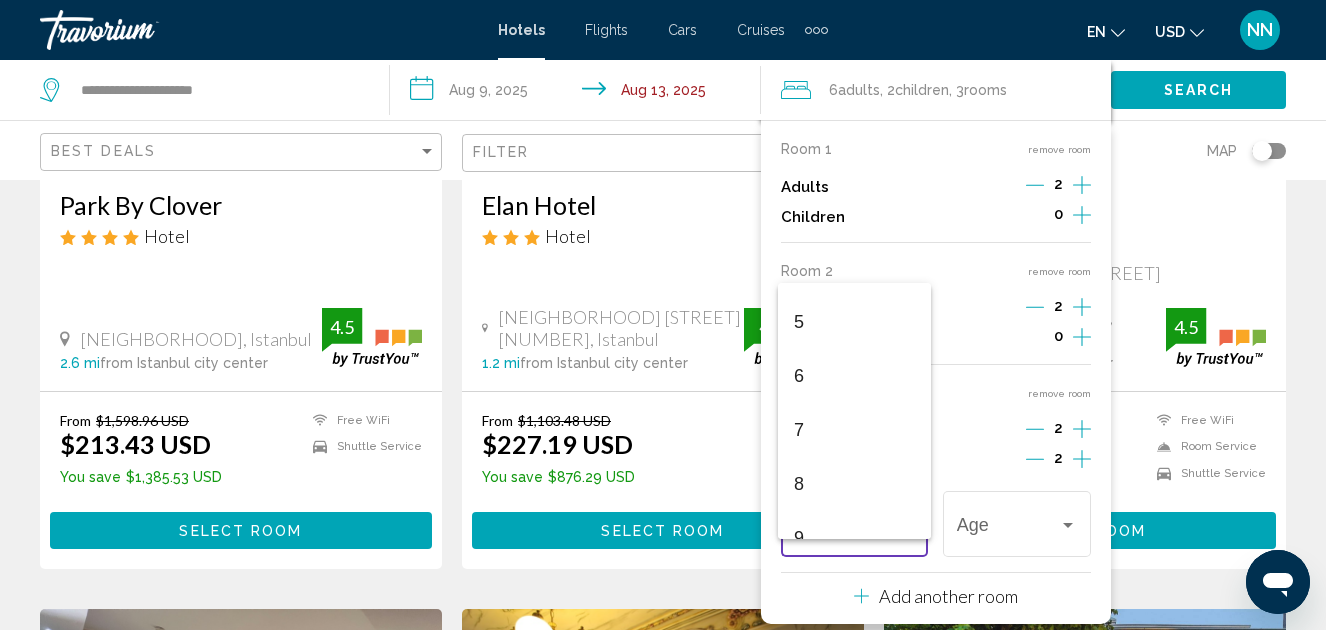 scroll, scrollTop: 300, scrollLeft: 0, axis: vertical 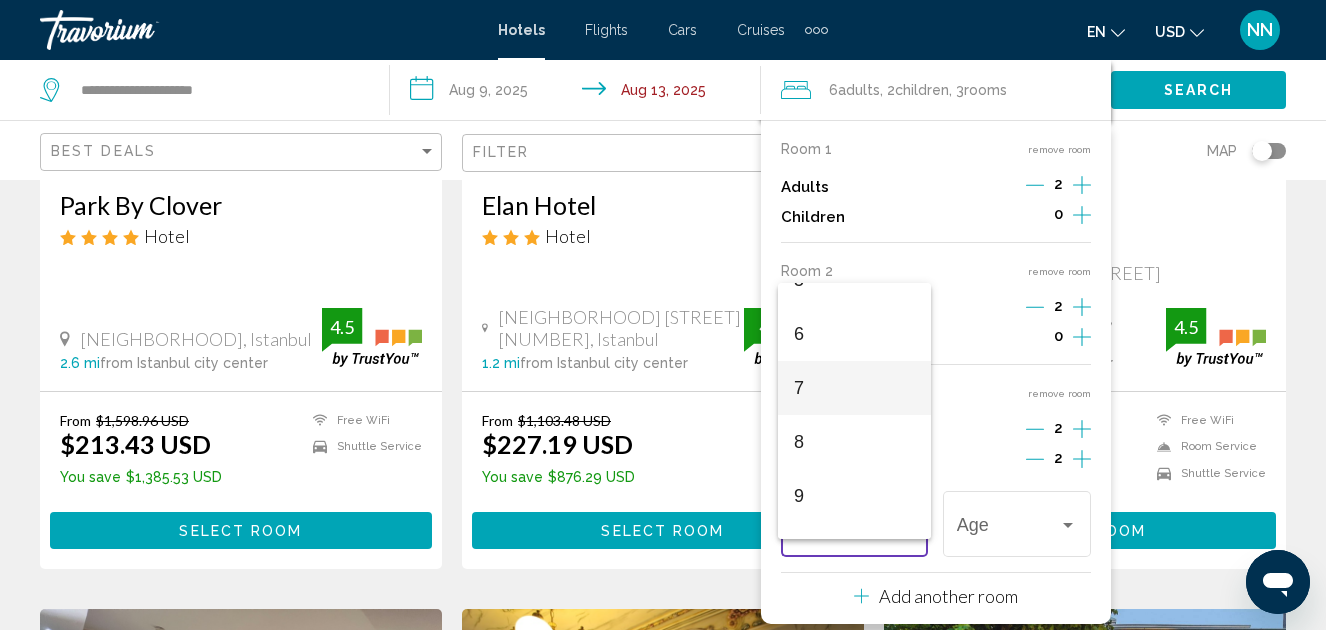 click on "7" at bounding box center (854, 388) 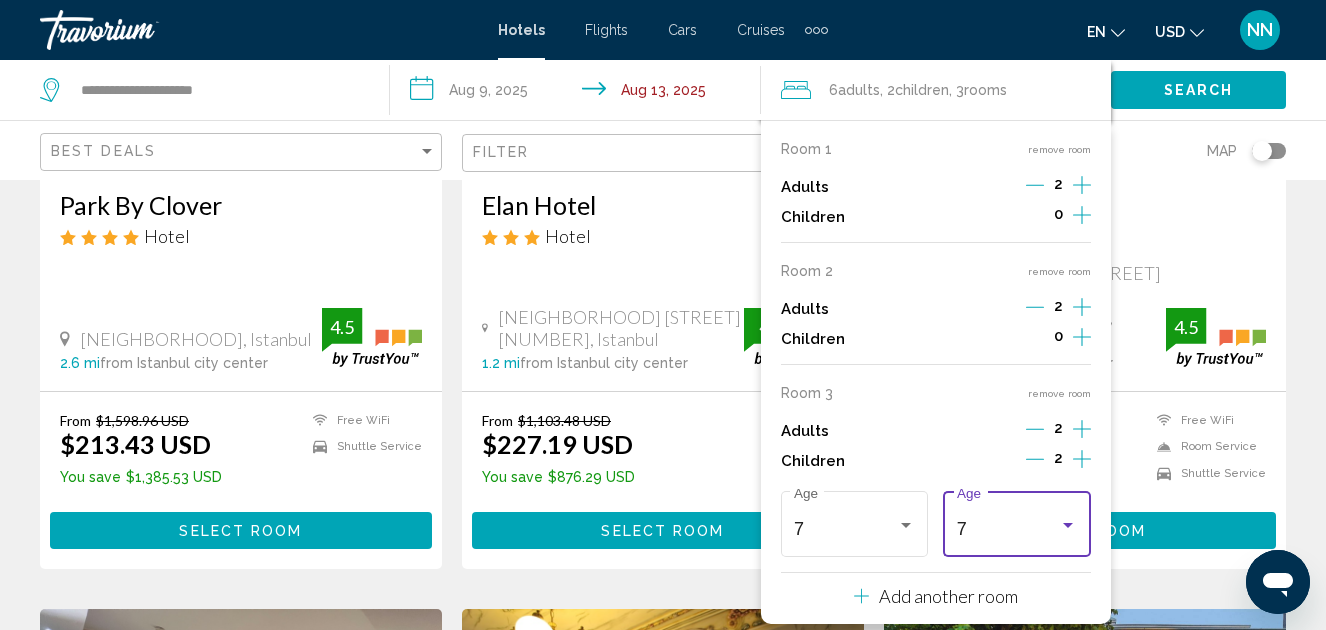 click on "7" at bounding box center (1008, 529) 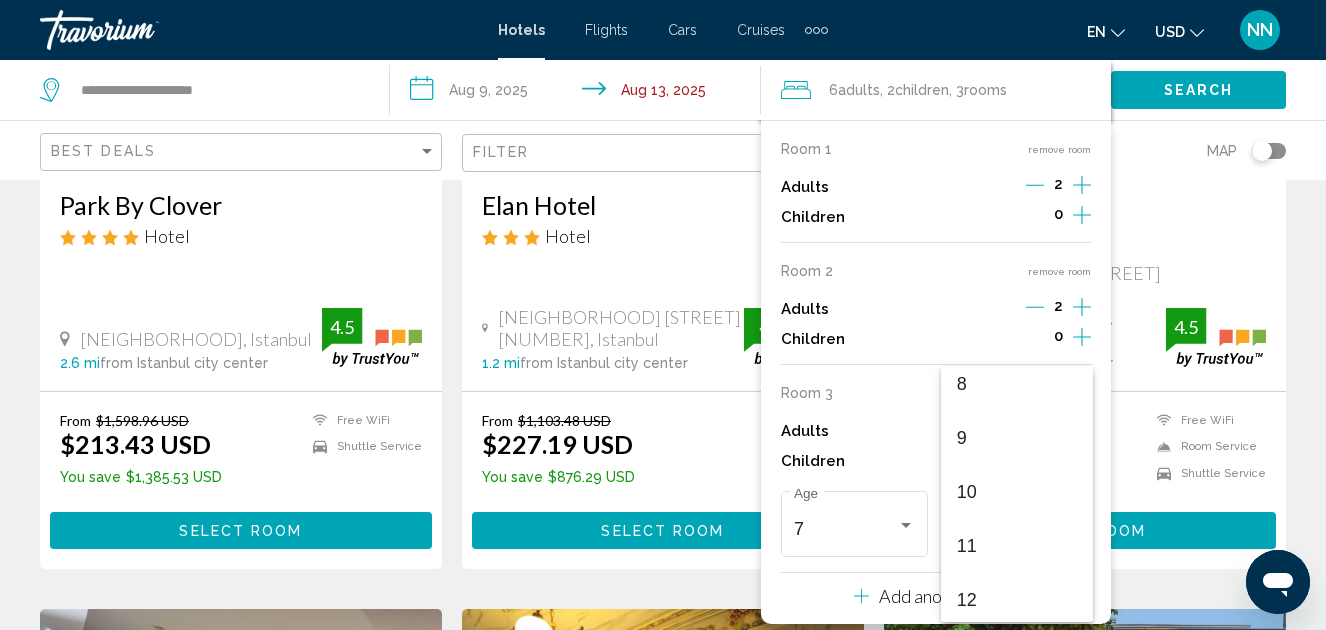 scroll, scrollTop: 442, scrollLeft: 0, axis: vertical 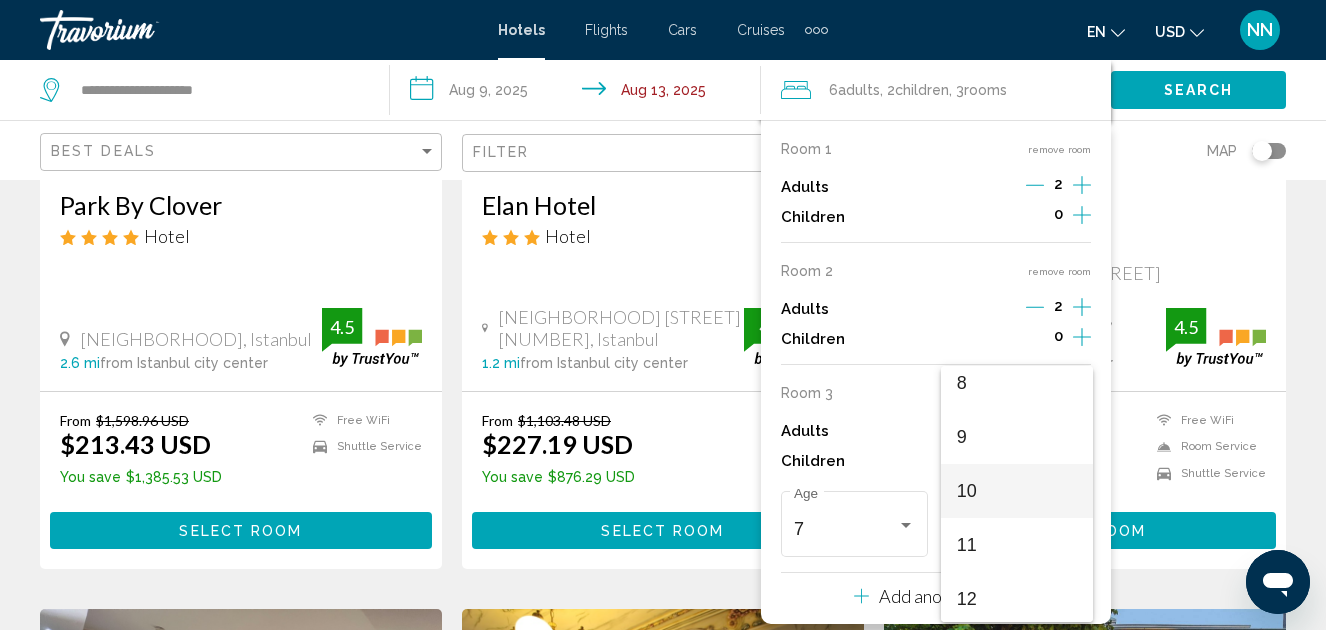 click on "10" at bounding box center [1017, 491] 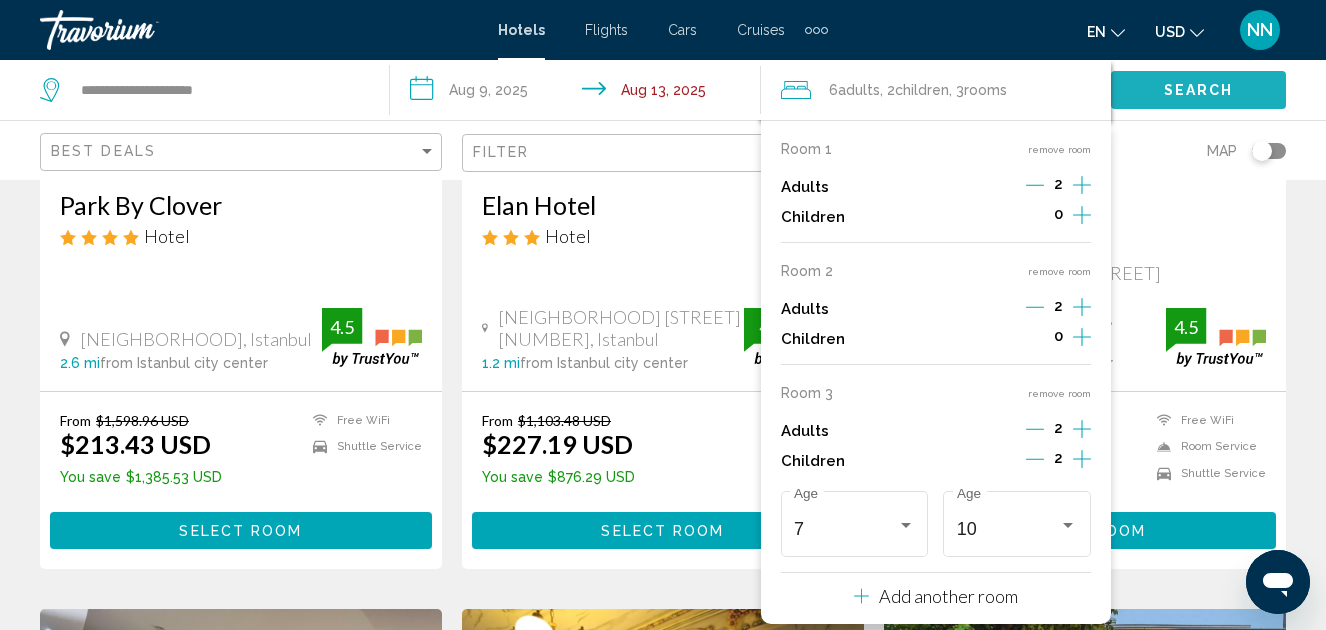 click on "Search" 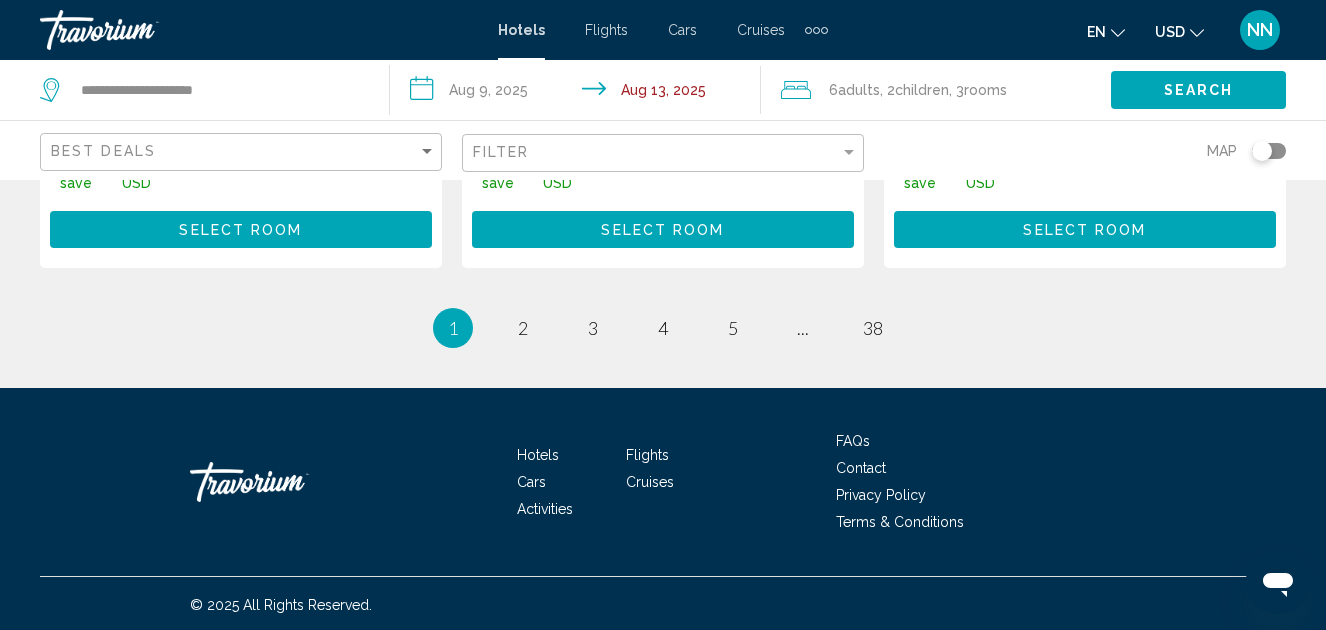 scroll, scrollTop: 3123, scrollLeft: 0, axis: vertical 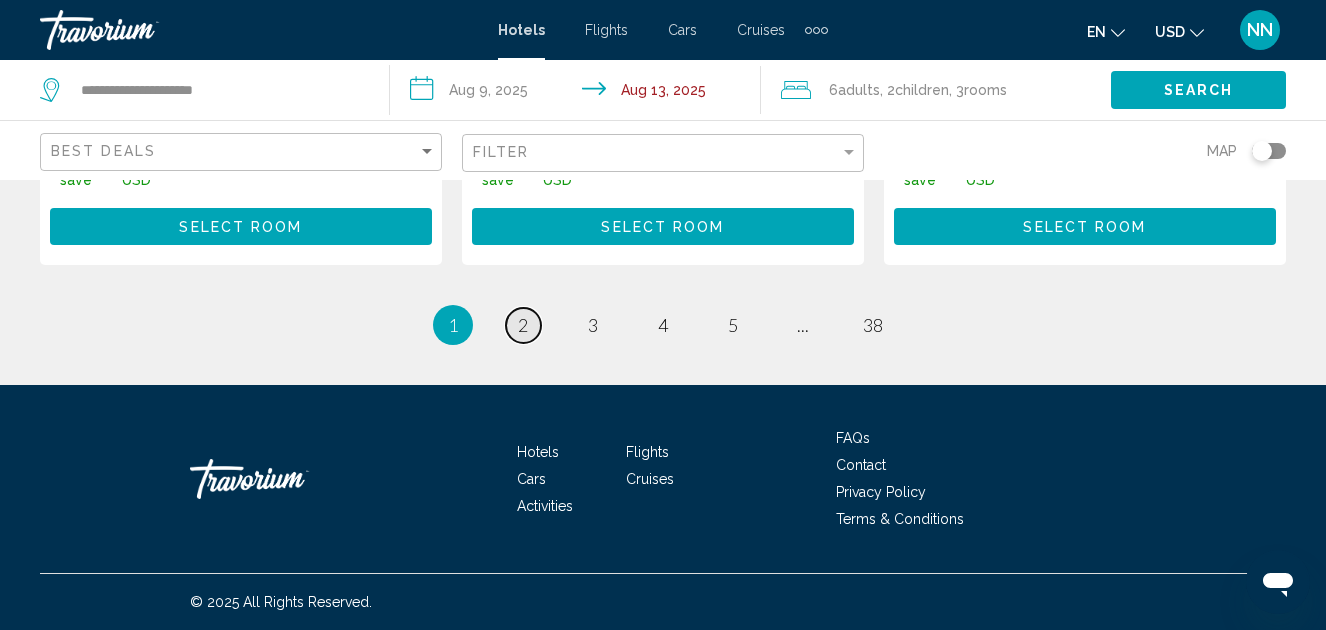 click on "2" at bounding box center [523, 325] 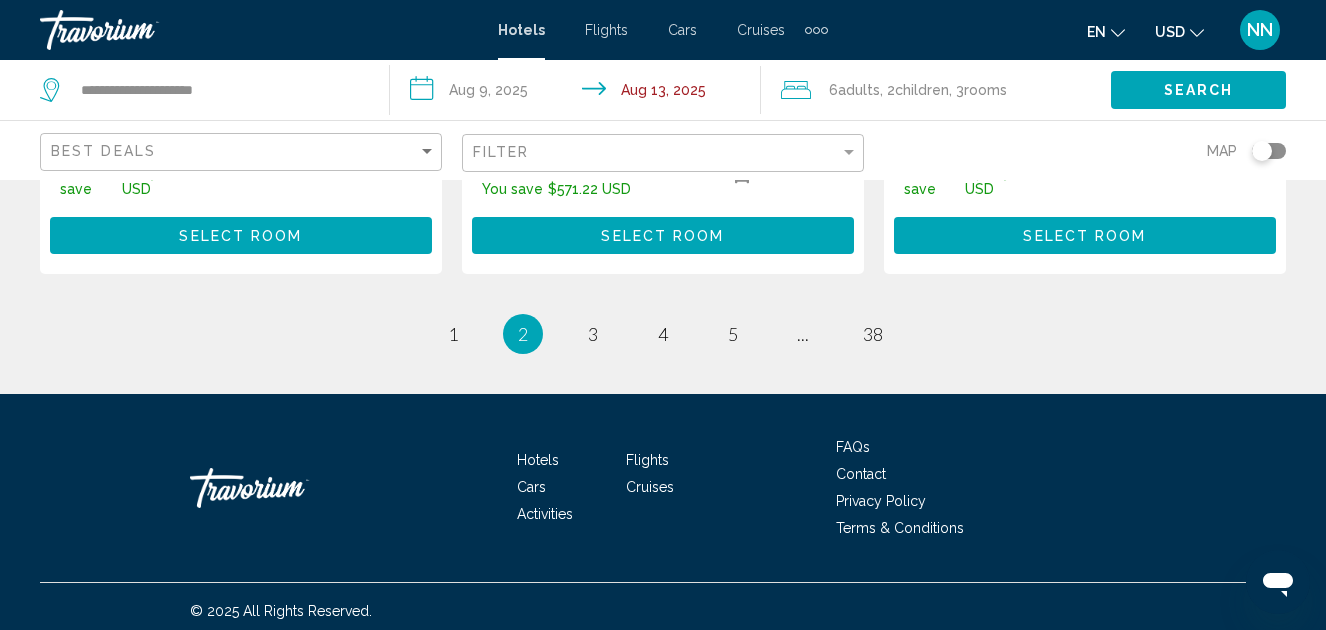 scroll, scrollTop: 3145, scrollLeft: 0, axis: vertical 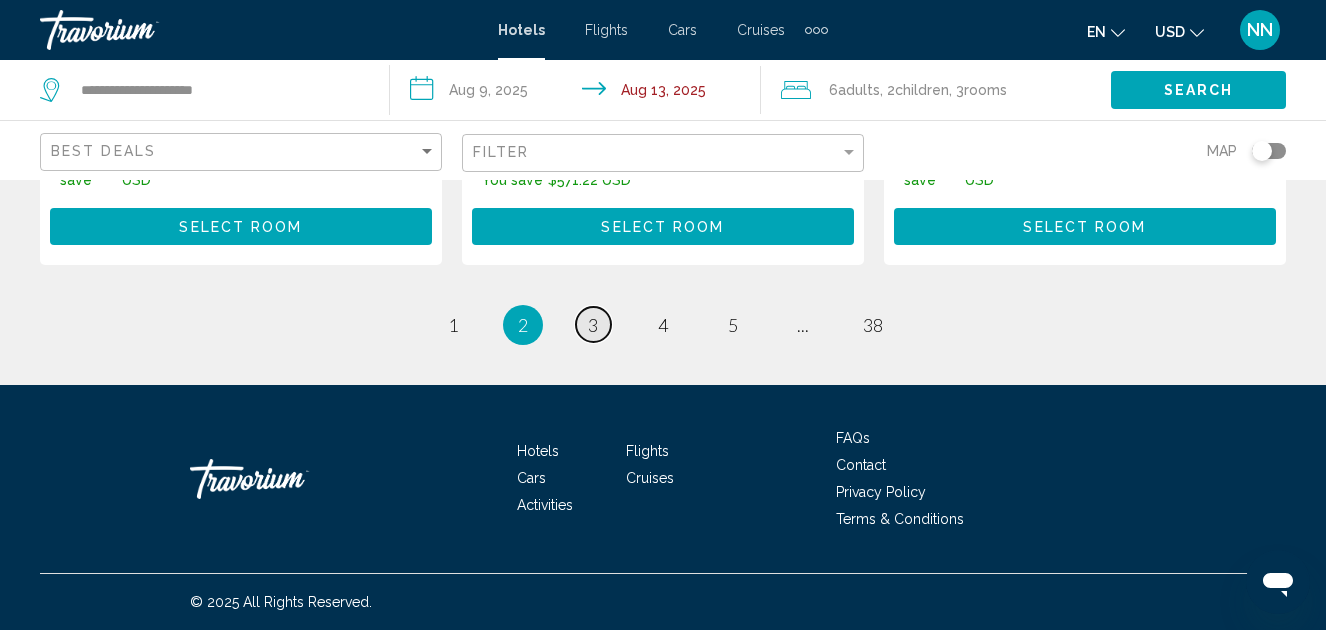 click on "page  3" at bounding box center [593, 324] 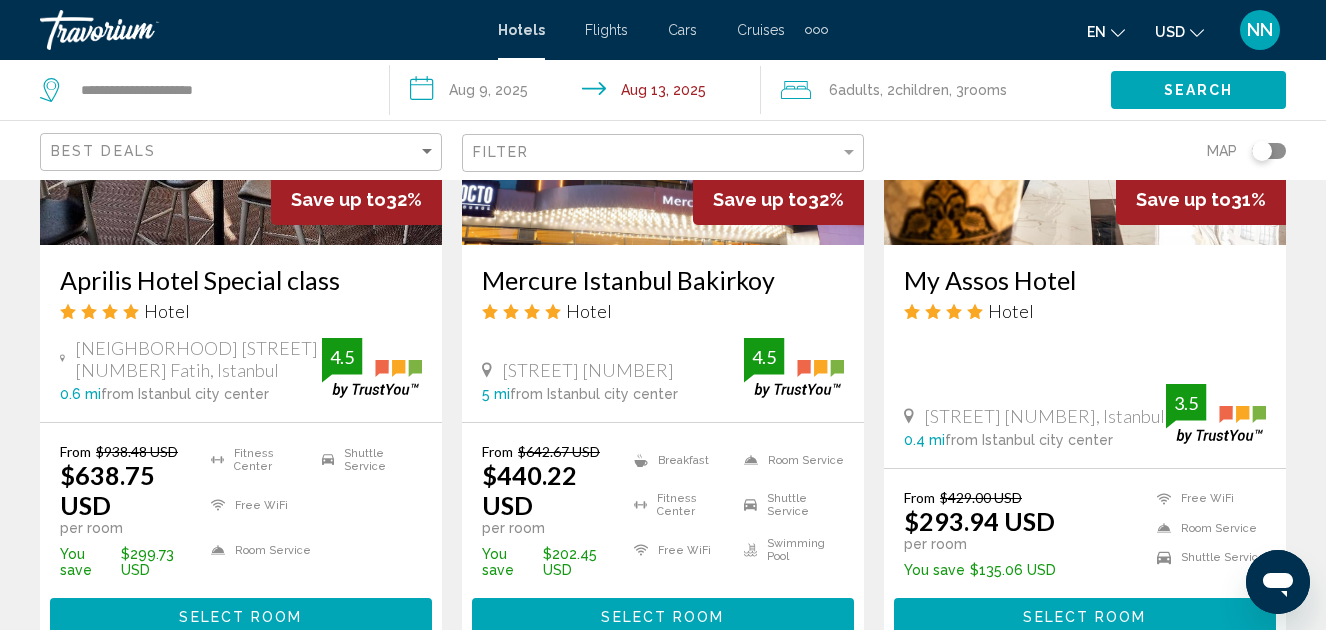 scroll, scrollTop: 1900, scrollLeft: 0, axis: vertical 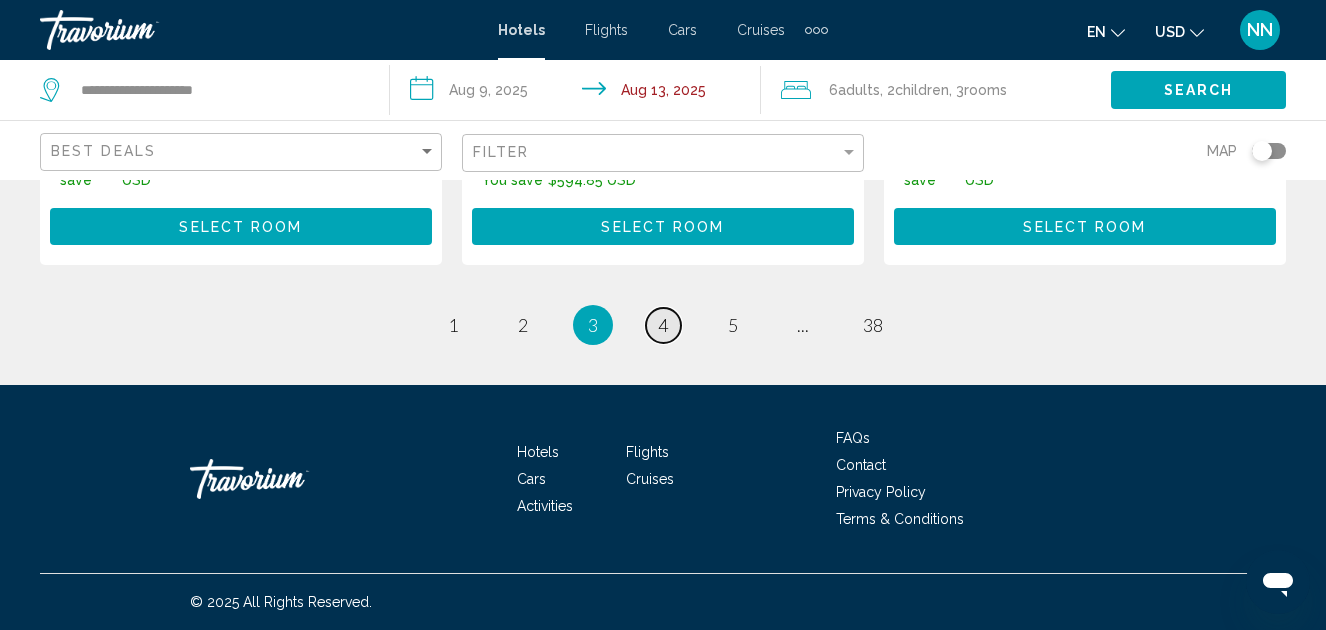 click on "4" at bounding box center (663, 325) 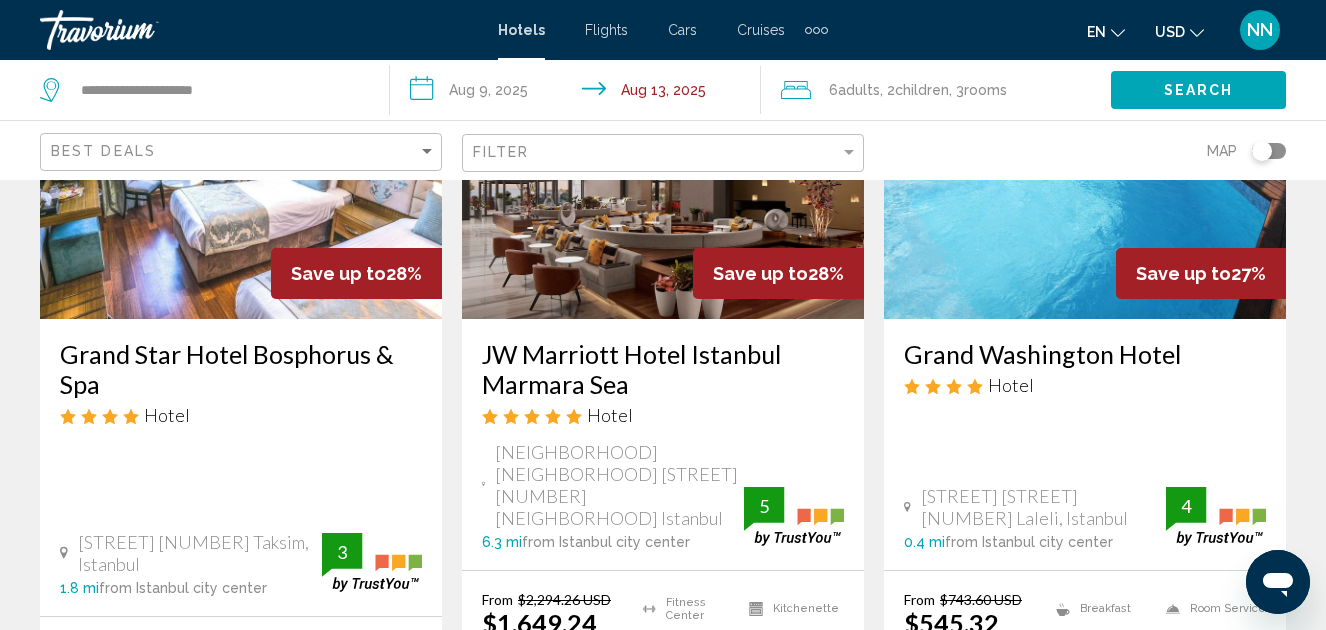 scroll, scrollTop: 300, scrollLeft: 0, axis: vertical 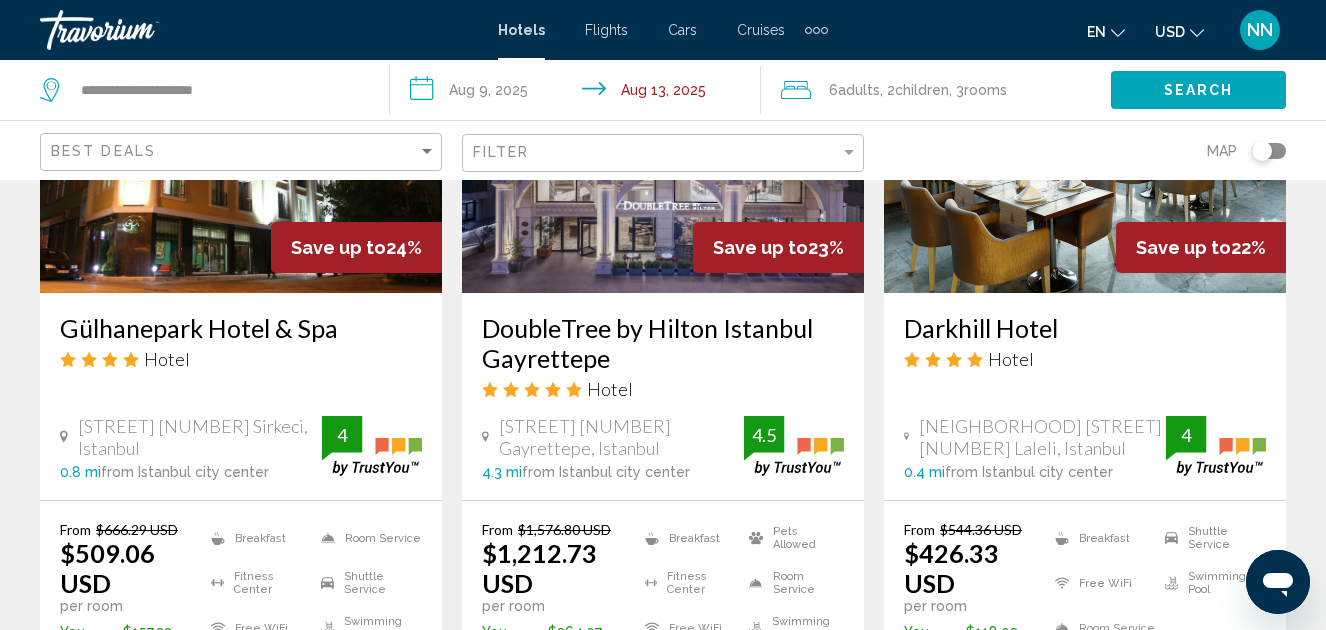 click on "Darkhill Hotel" at bounding box center (1085, 328) 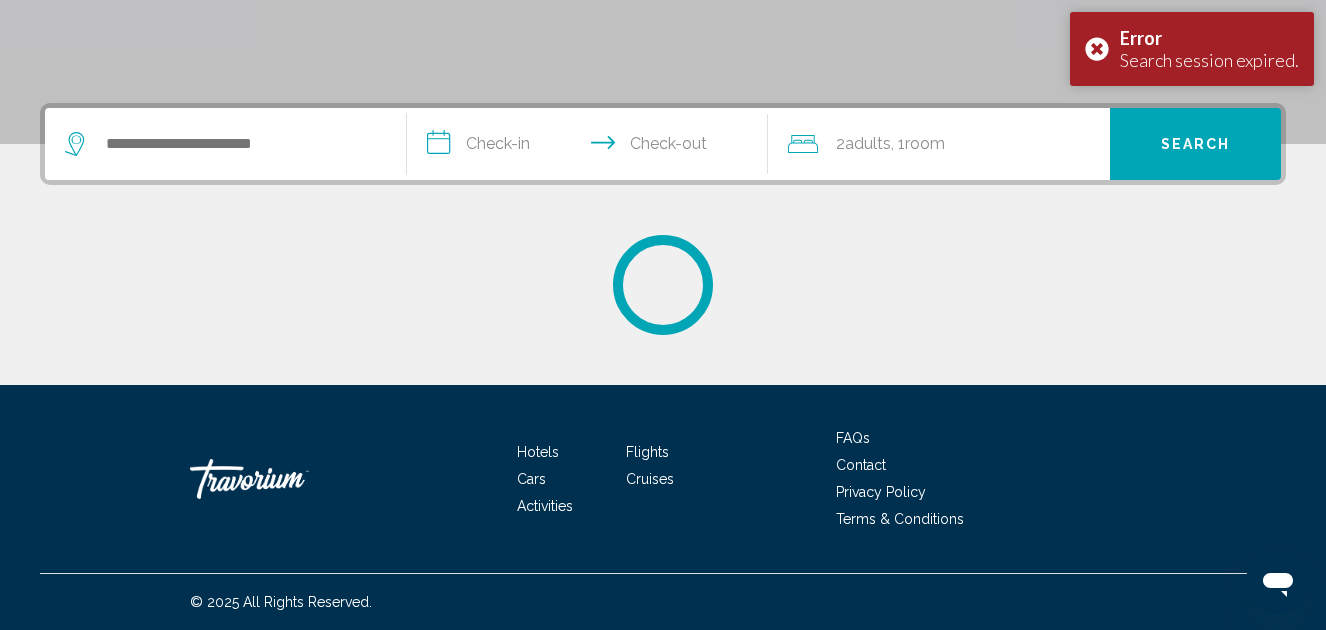 scroll, scrollTop: 0, scrollLeft: 0, axis: both 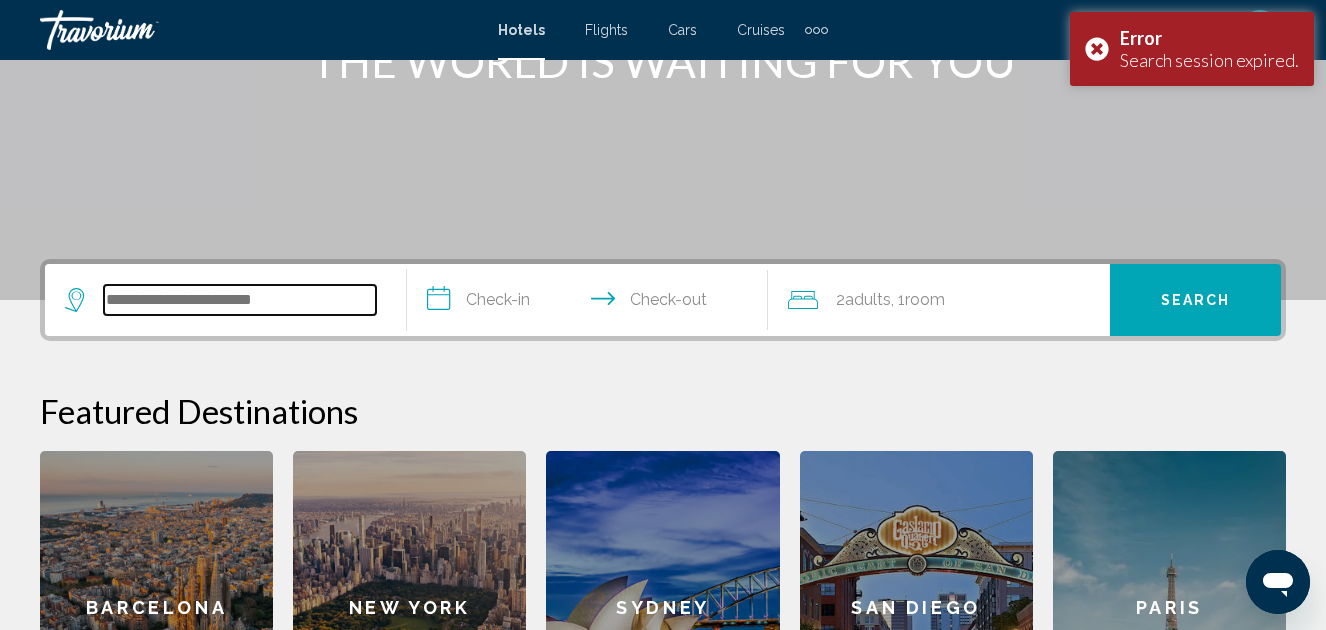 click at bounding box center [240, 300] 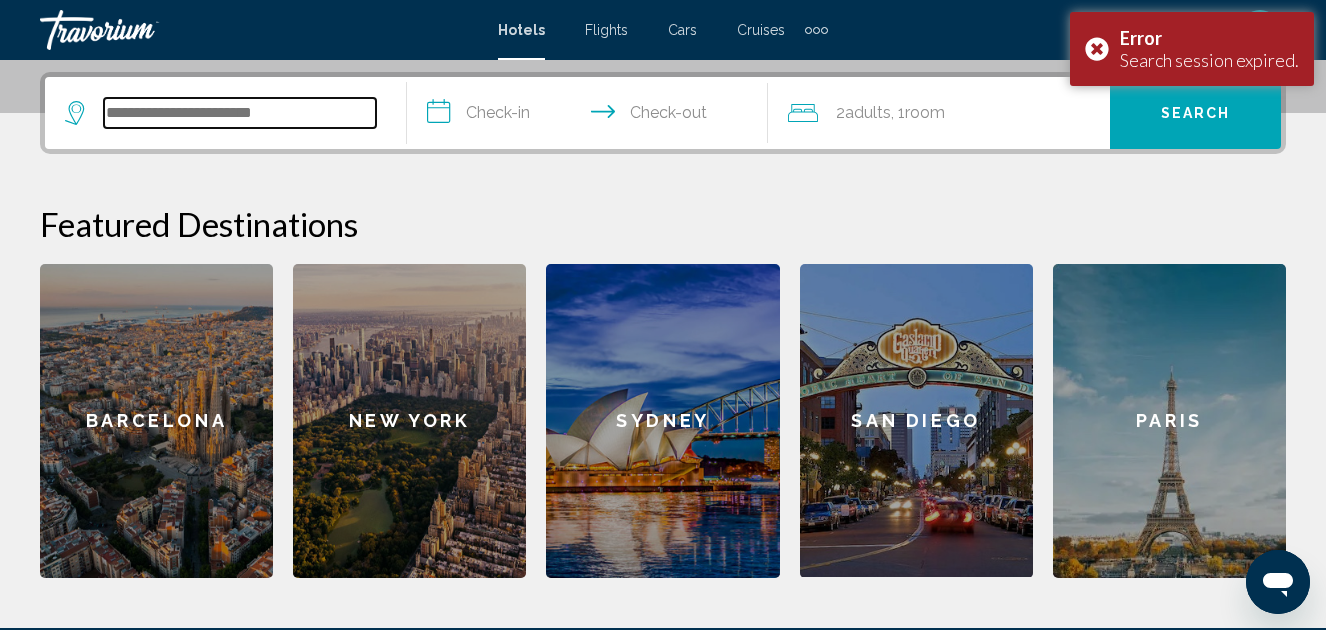 scroll, scrollTop: 494, scrollLeft: 0, axis: vertical 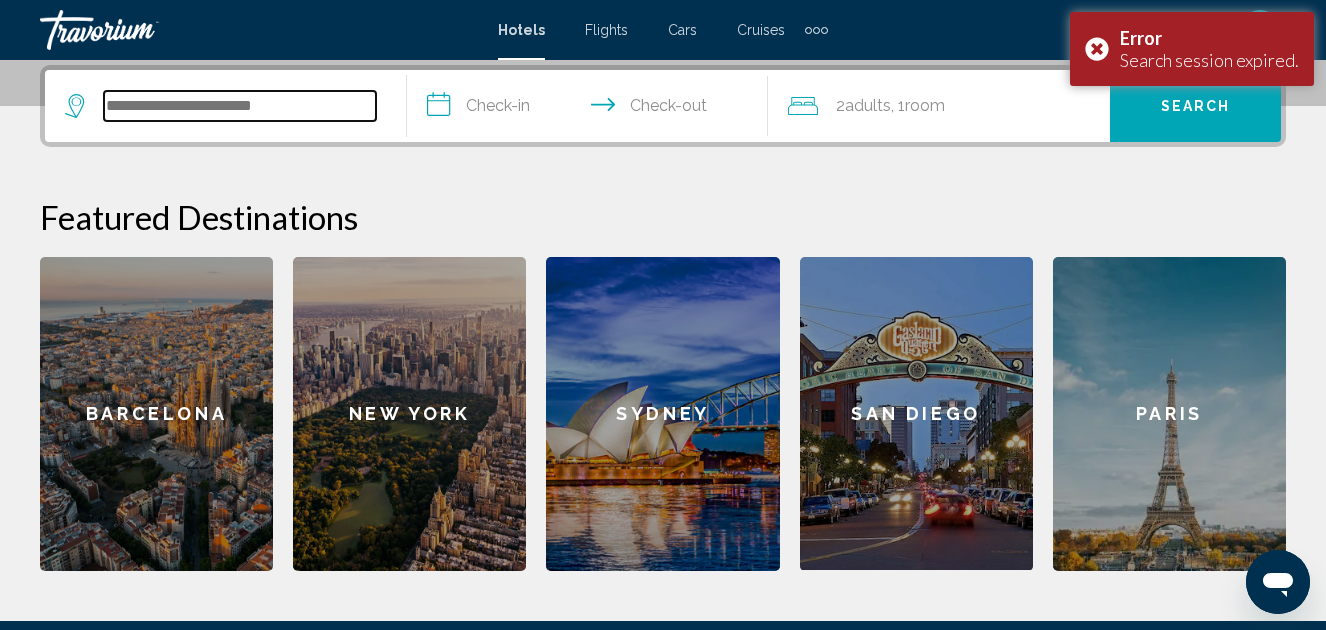 click at bounding box center (240, 106) 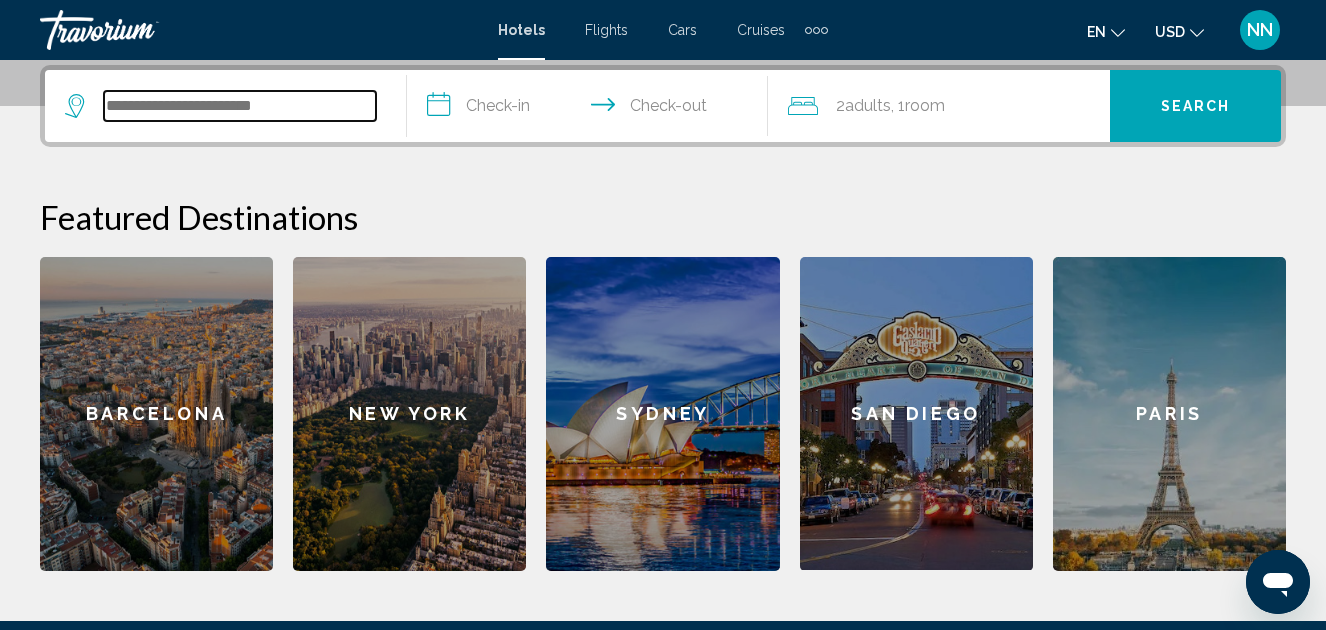 type on "*" 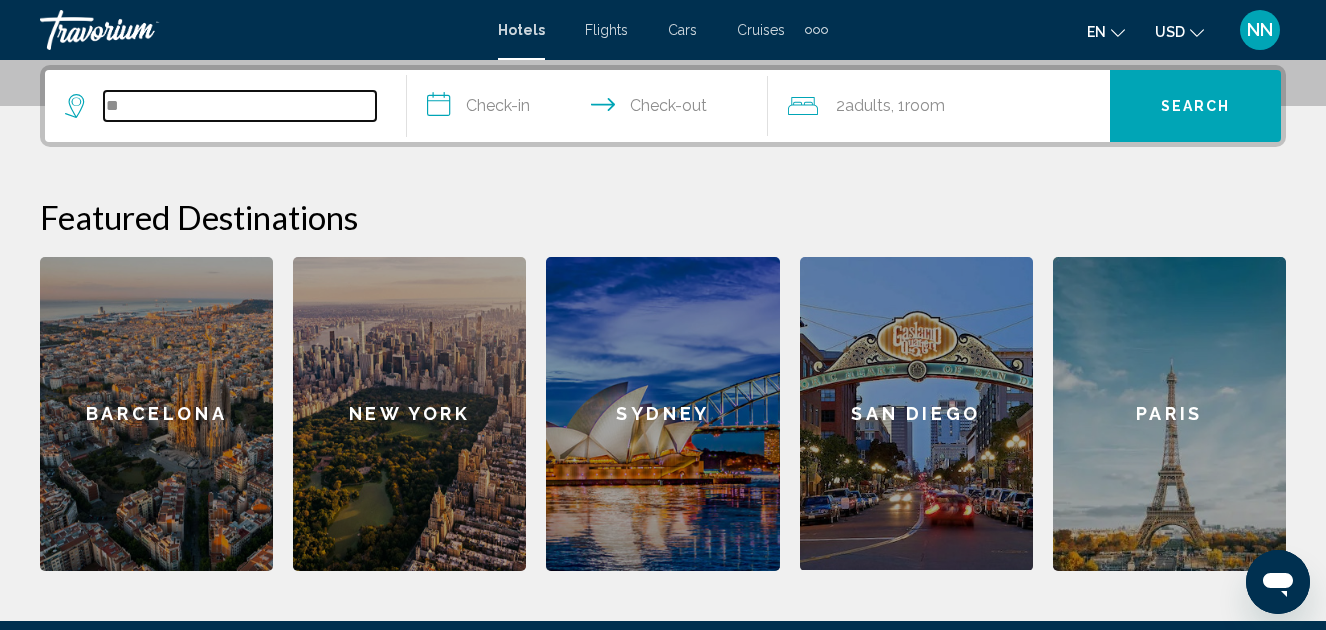 type on "*" 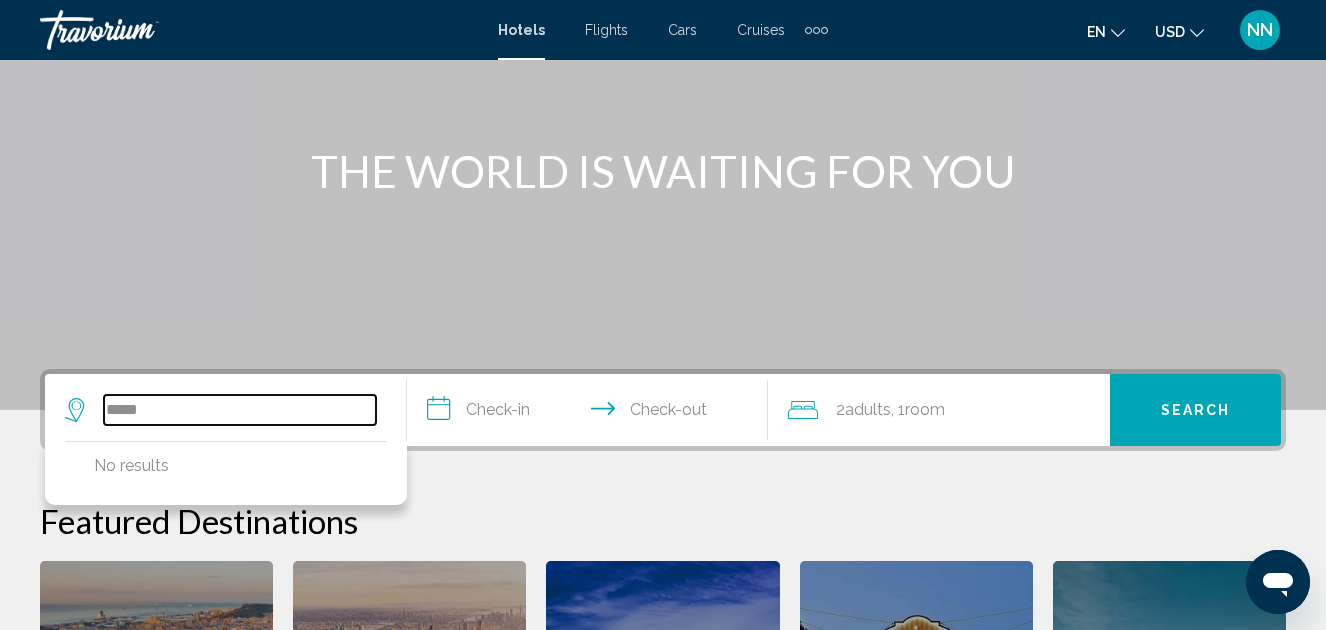scroll, scrollTop: 200, scrollLeft: 0, axis: vertical 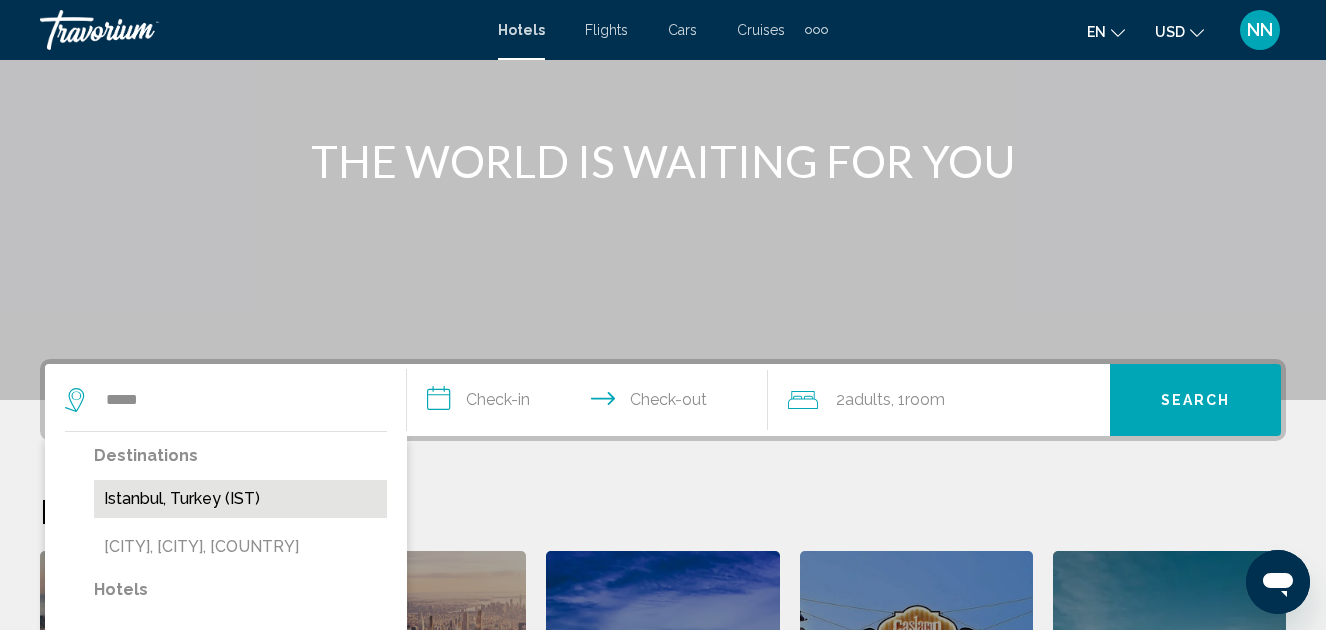 click on "Istanbul, Turkey (IST)" at bounding box center [240, 499] 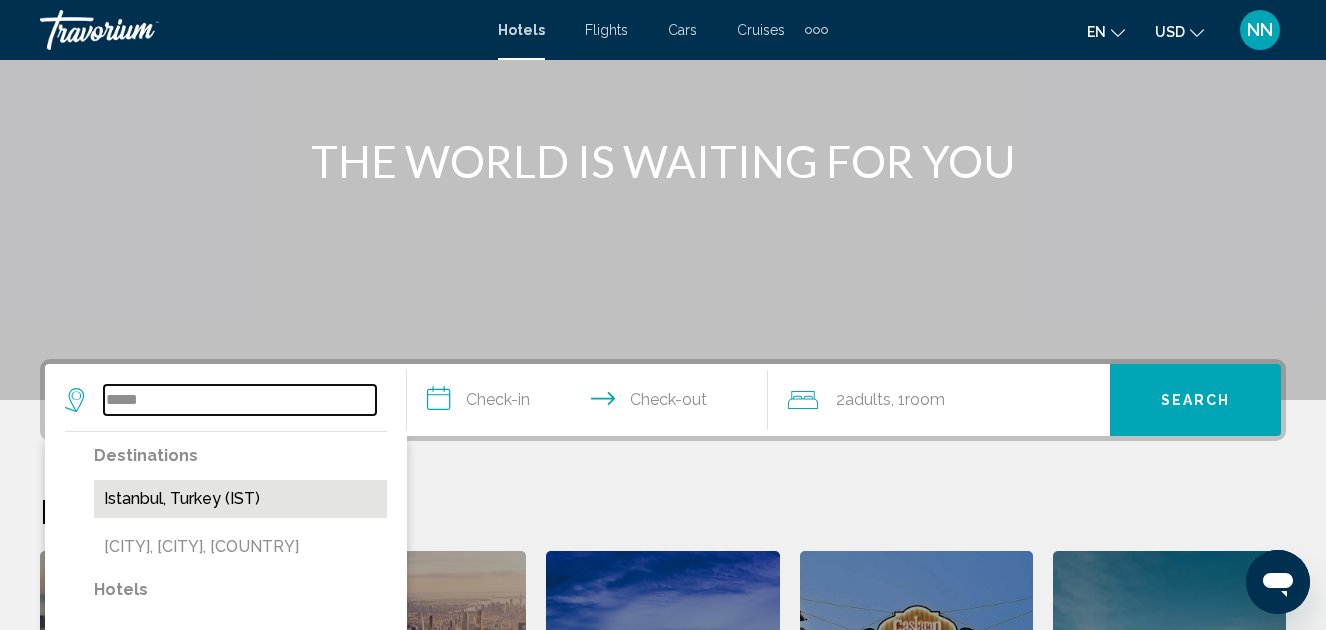 type on "**********" 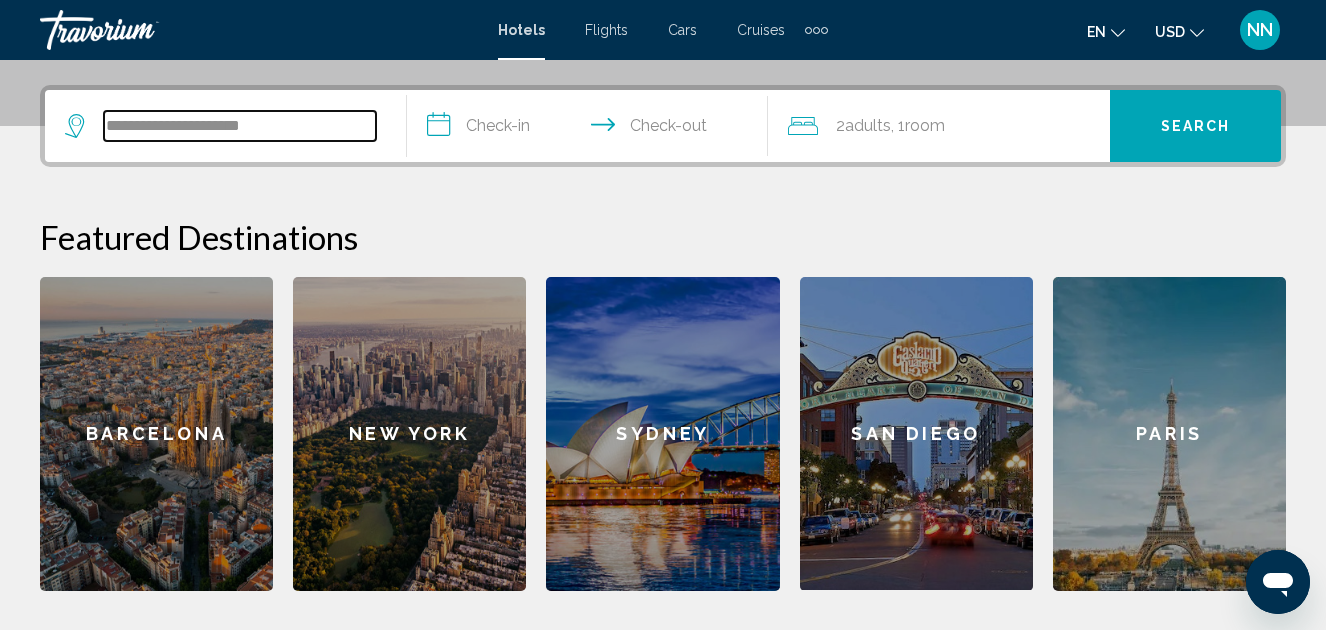 scroll, scrollTop: 494, scrollLeft: 0, axis: vertical 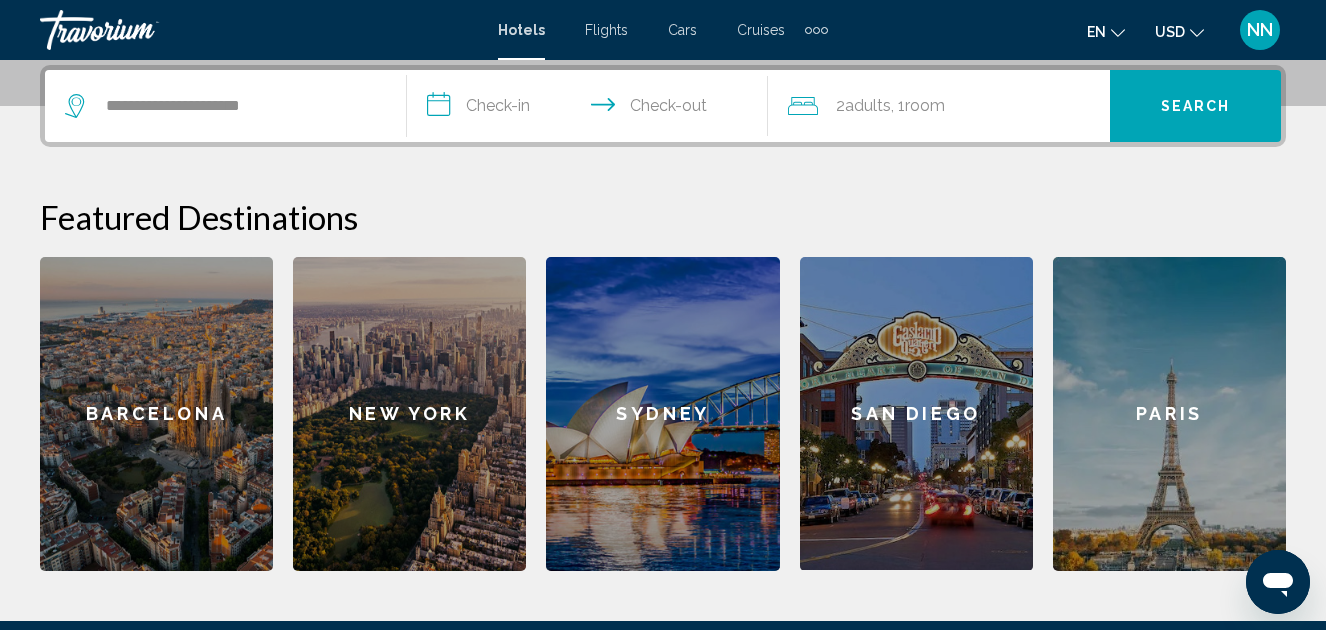 click on "**********" at bounding box center [592, 109] 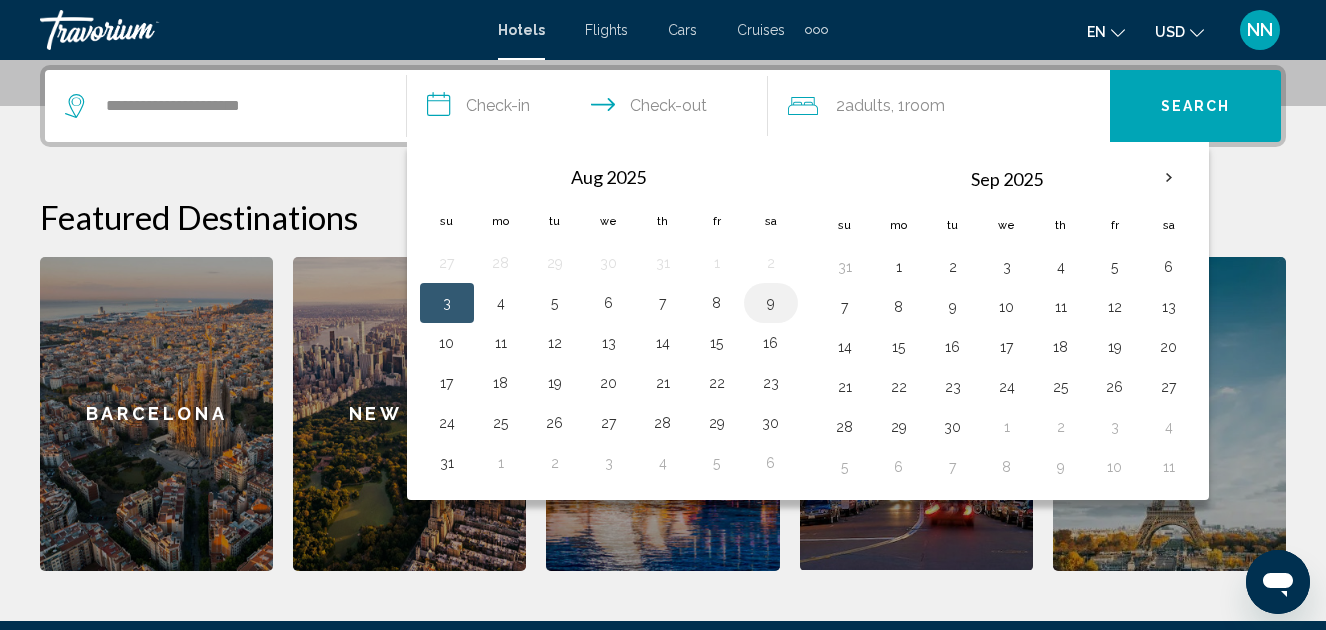 click on "9" at bounding box center [771, 303] 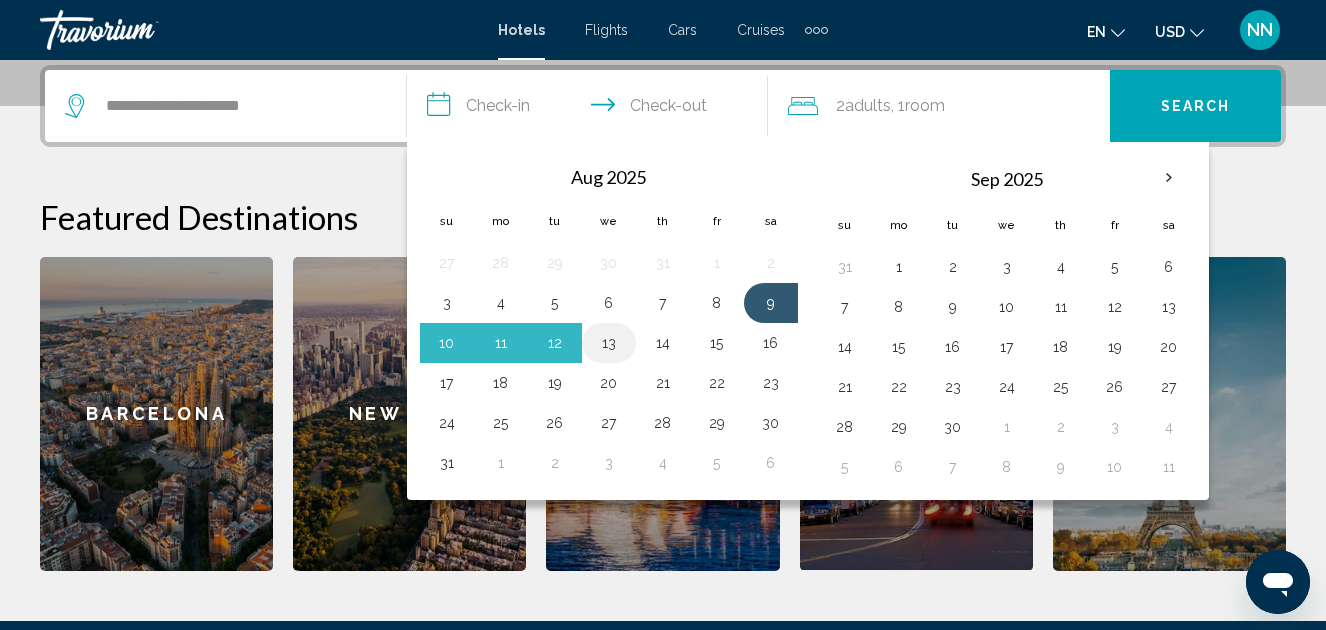 click on "13" at bounding box center (609, 343) 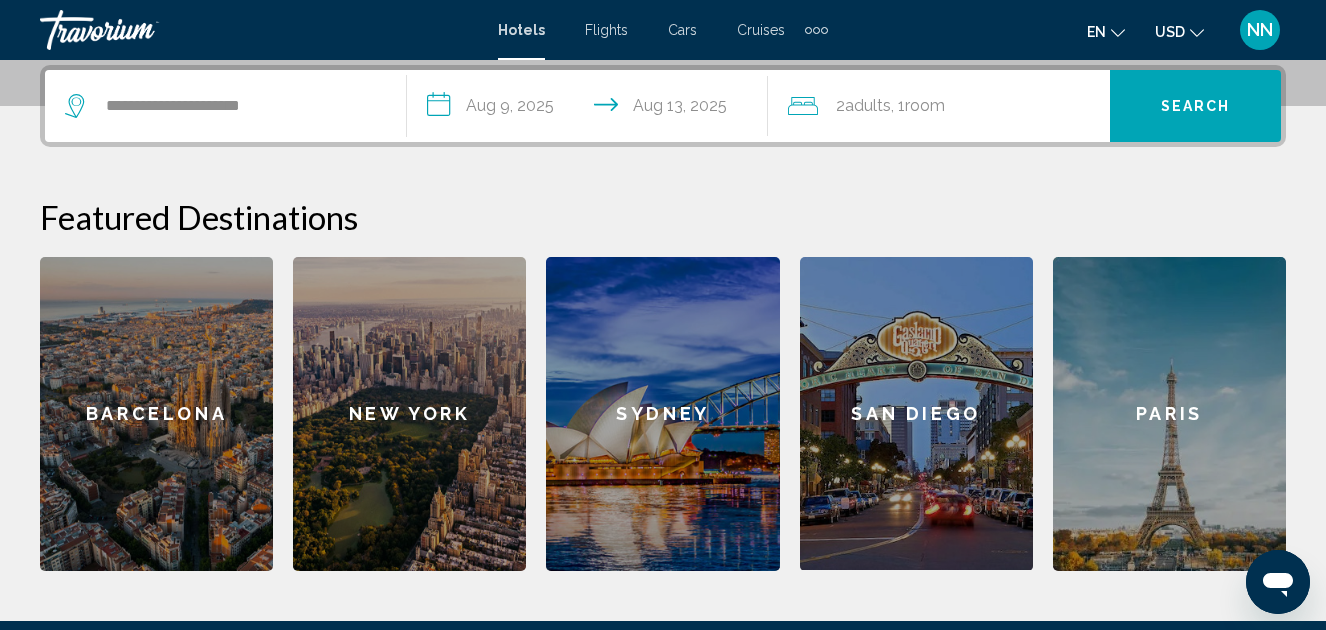 click on "2  Adult Adults" 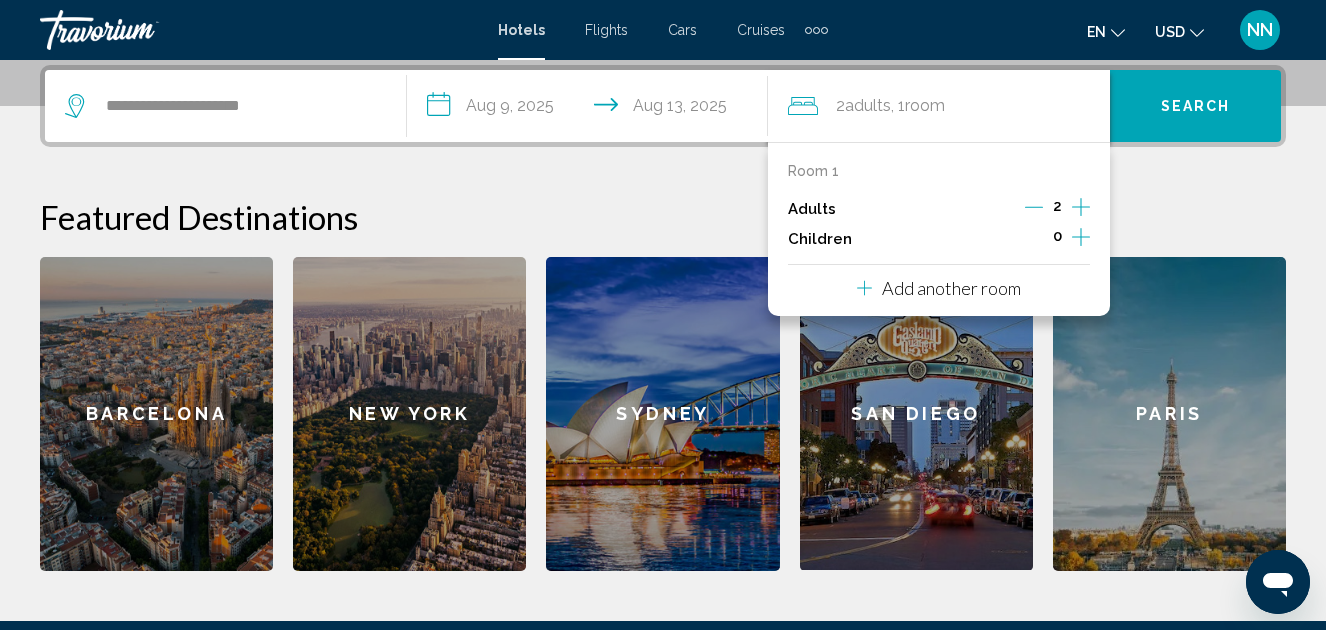 click on "Add another room" at bounding box center [951, 288] 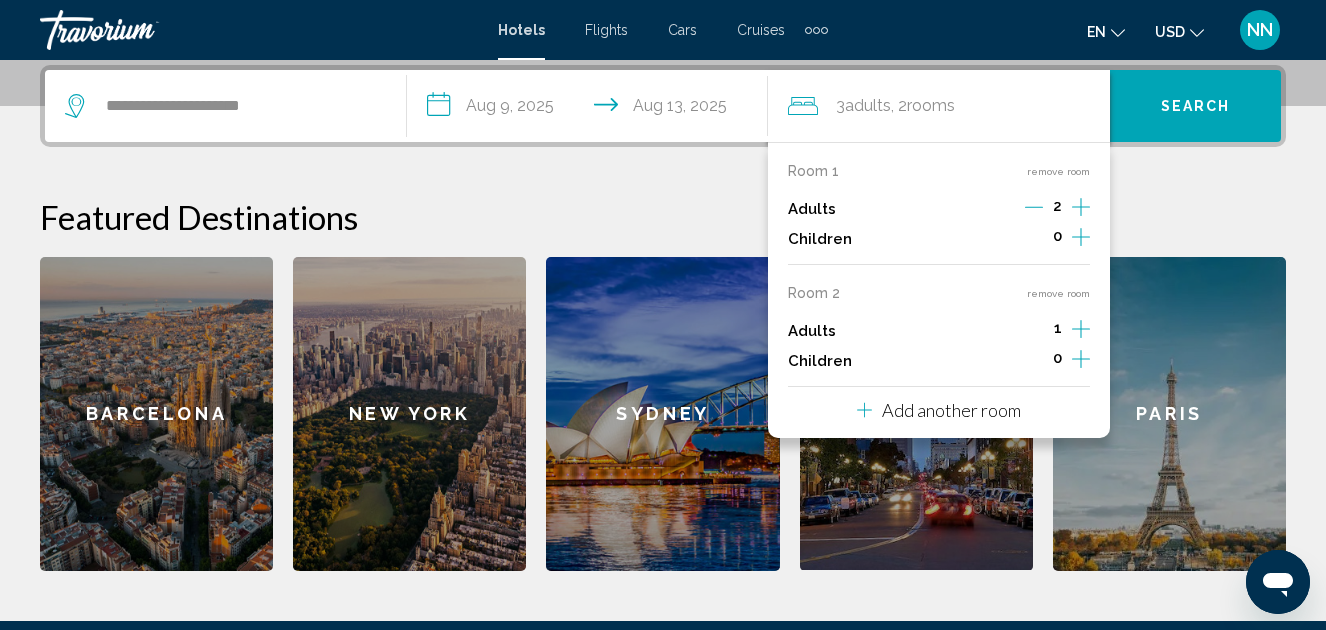 click 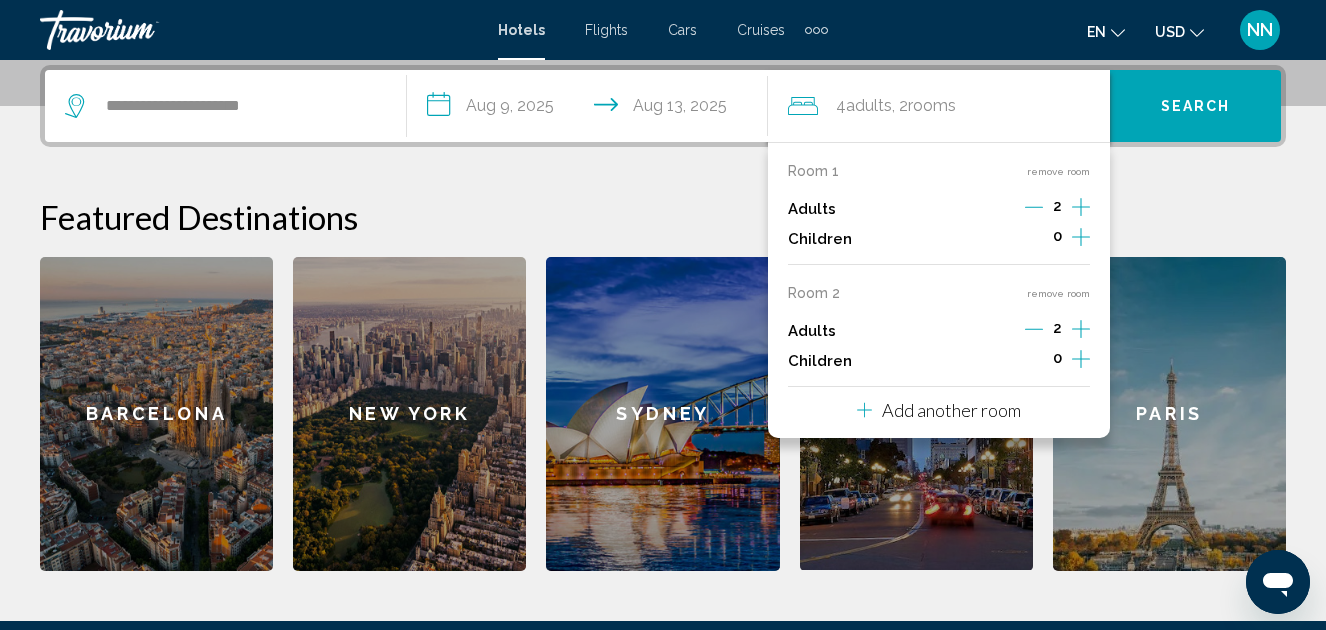 click on "Add another room" at bounding box center (951, 410) 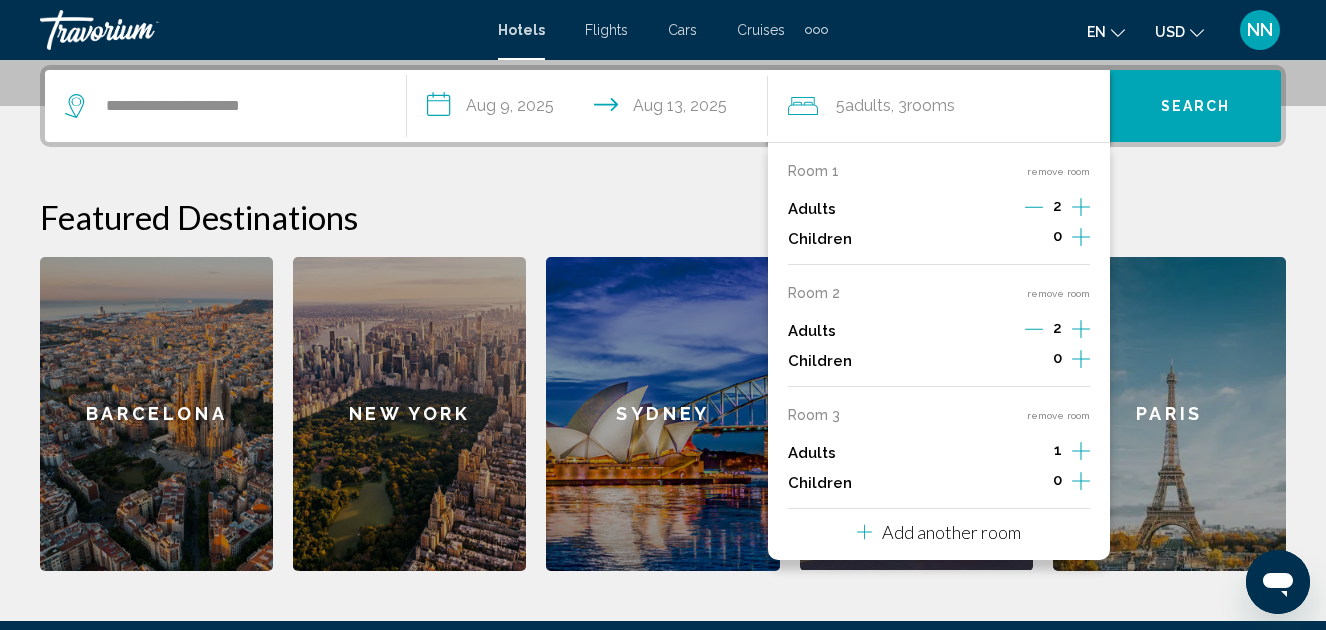 click 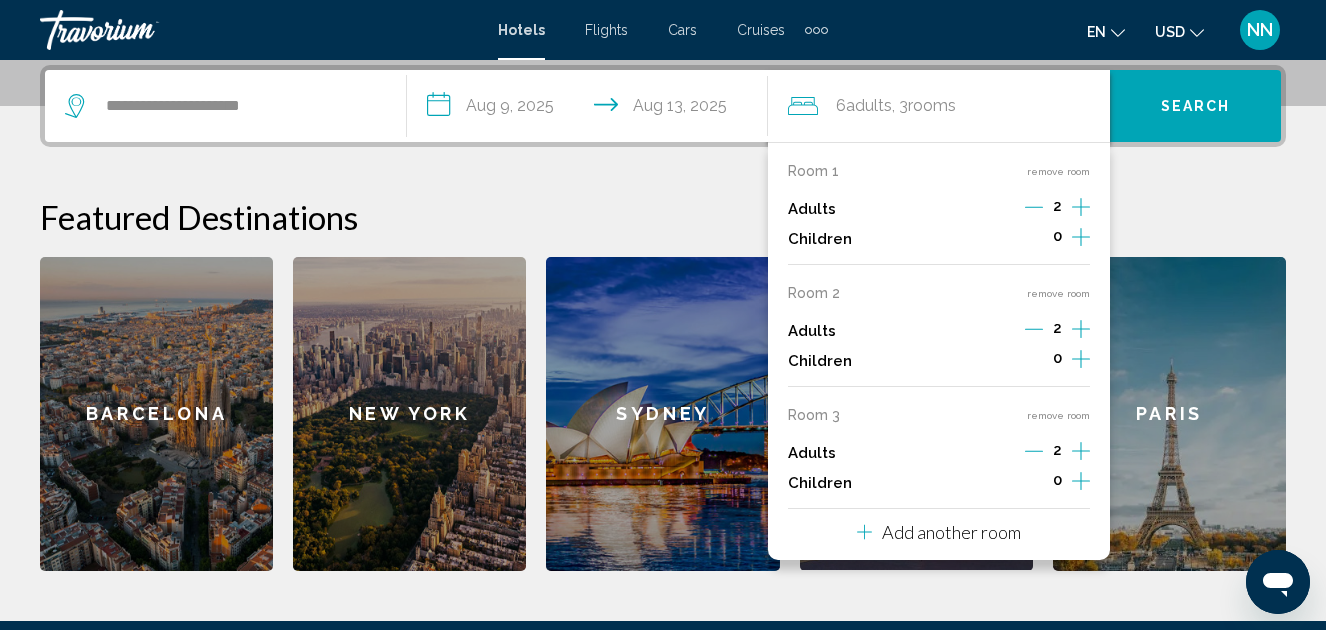 click 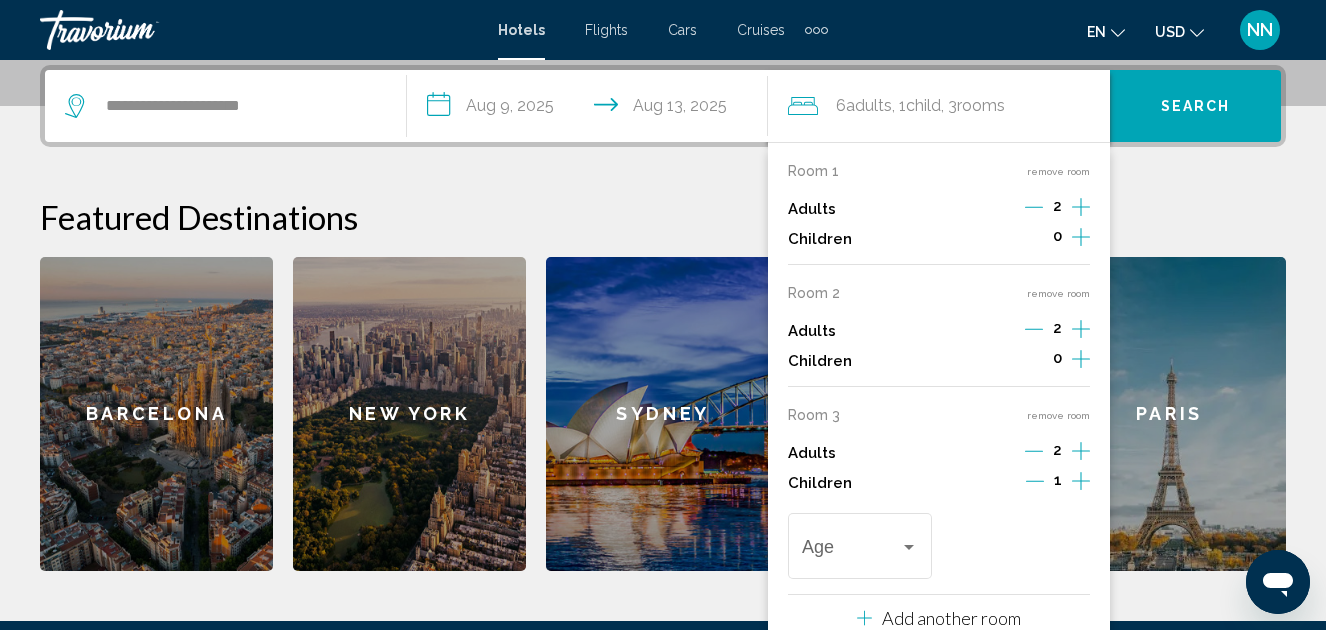 click 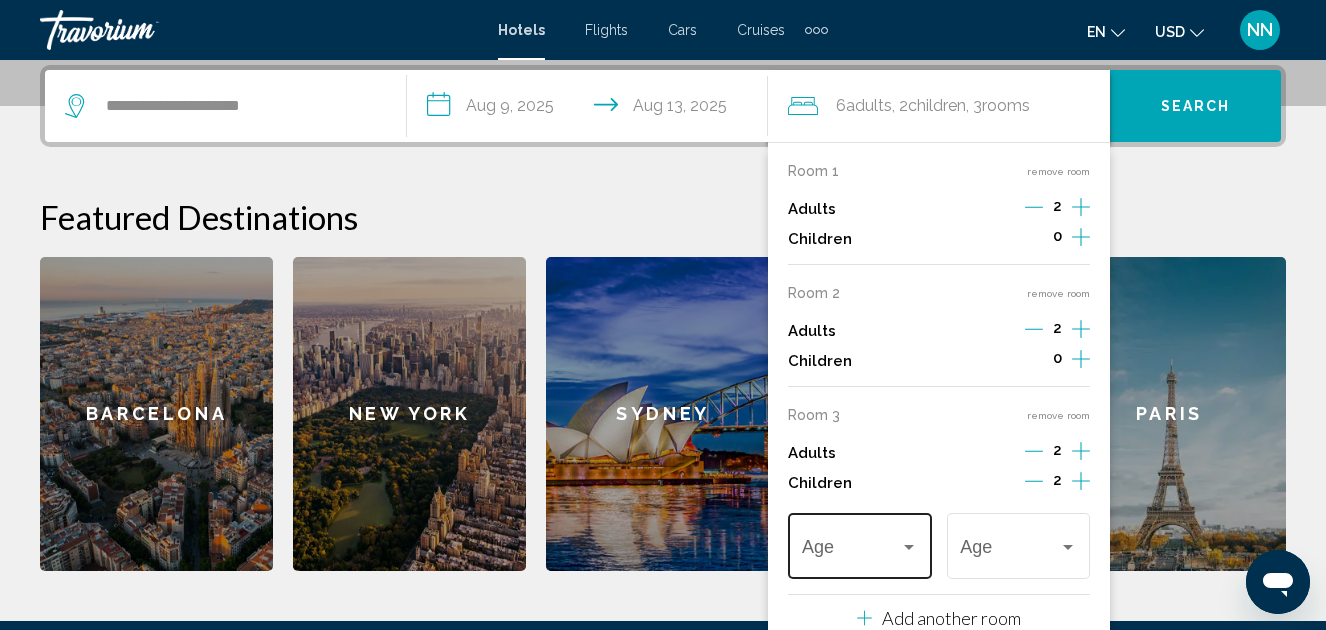 click on "Age" at bounding box center (860, 543) 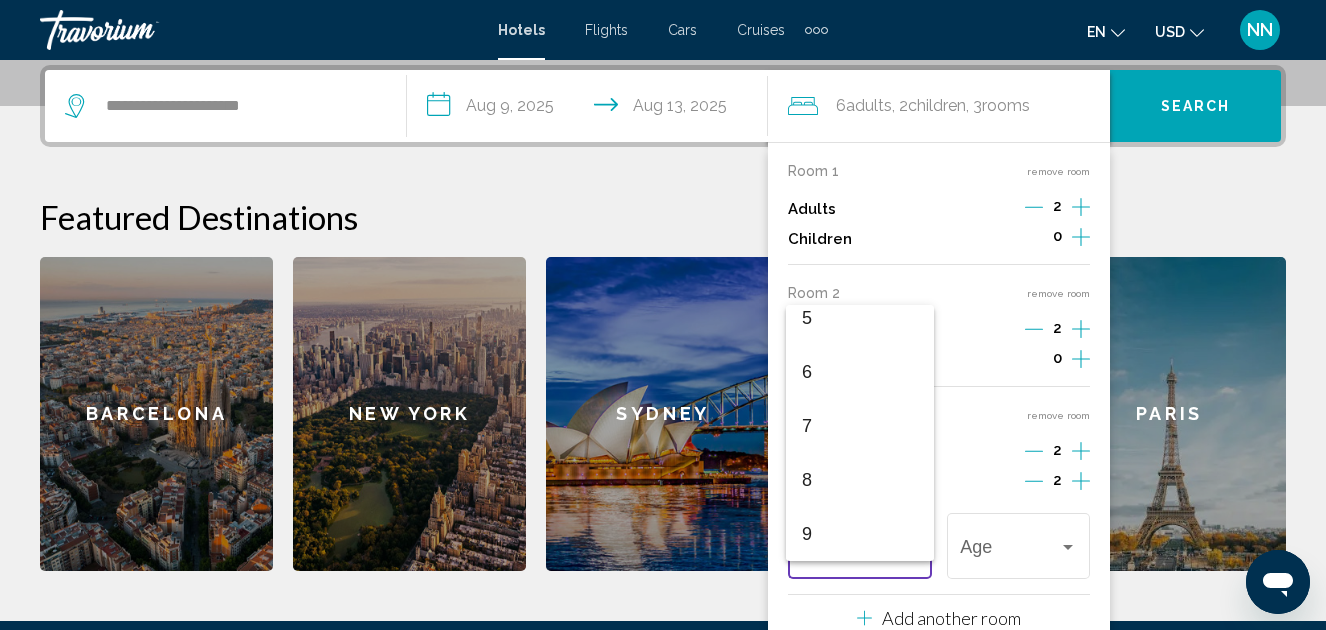 scroll, scrollTop: 300, scrollLeft: 0, axis: vertical 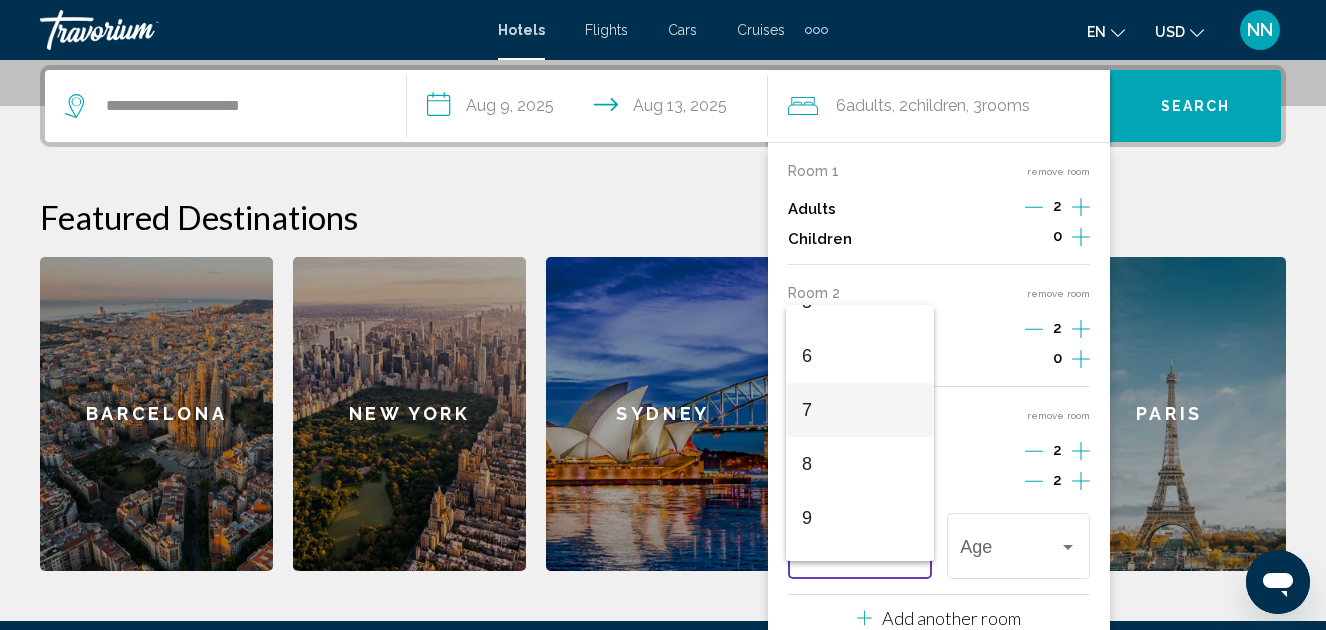 click on "7" at bounding box center (860, 410) 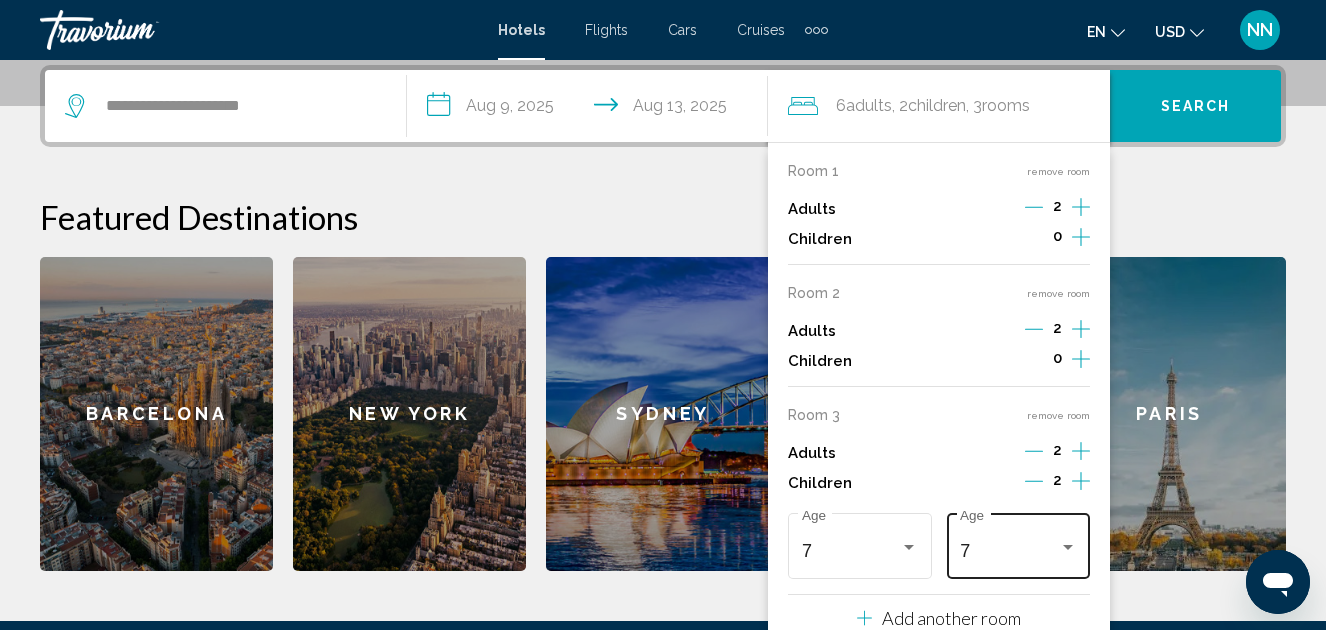 click on "7 Age" at bounding box center [1018, 543] 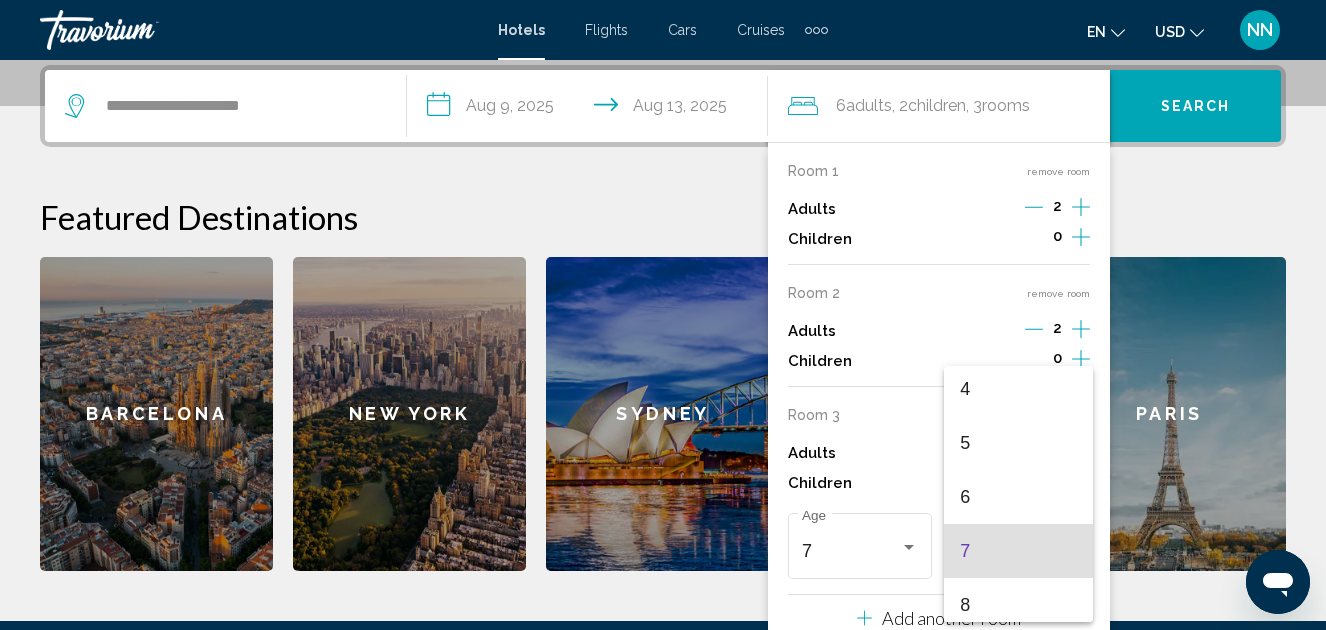 scroll, scrollTop: 420, scrollLeft: 0, axis: vertical 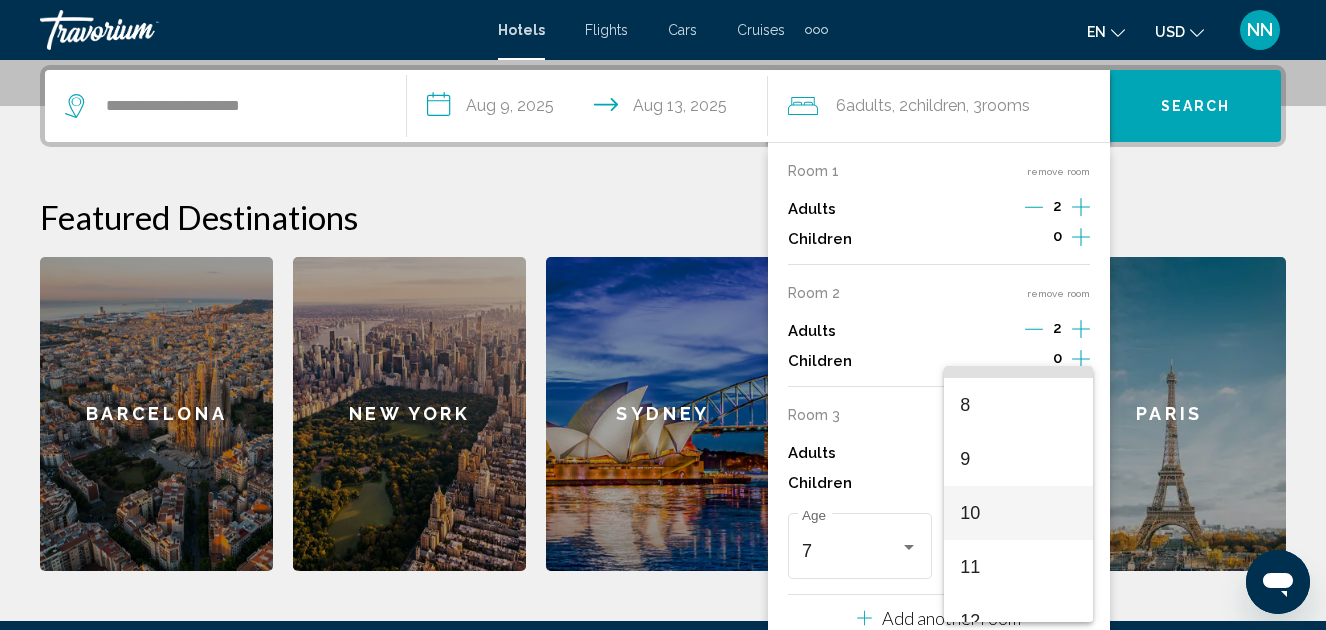 click on "10" at bounding box center [1018, 513] 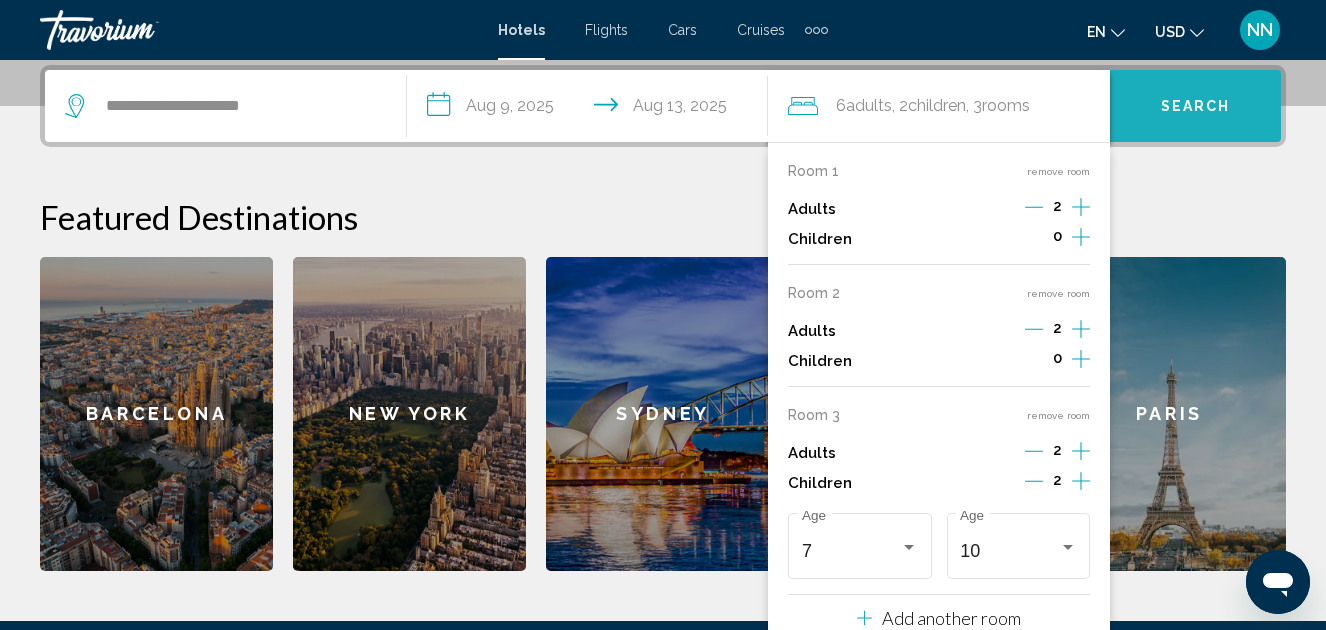 click on "Search" at bounding box center [1195, 106] 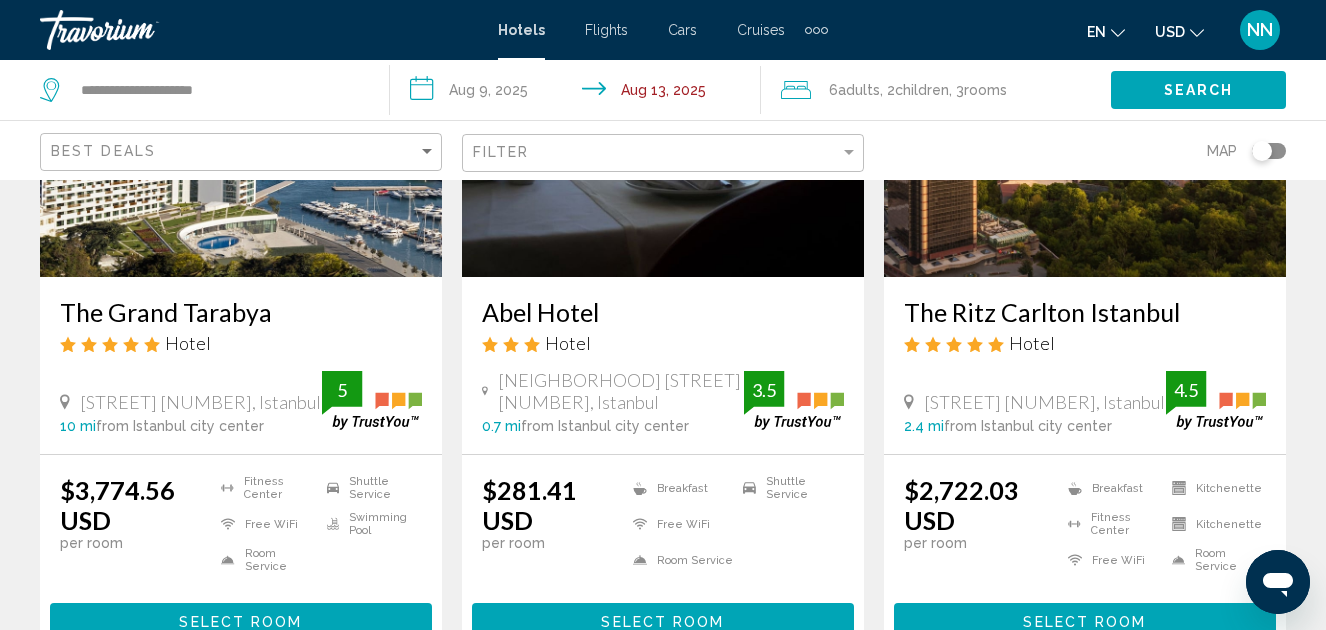 scroll, scrollTop: 300, scrollLeft: 0, axis: vertical 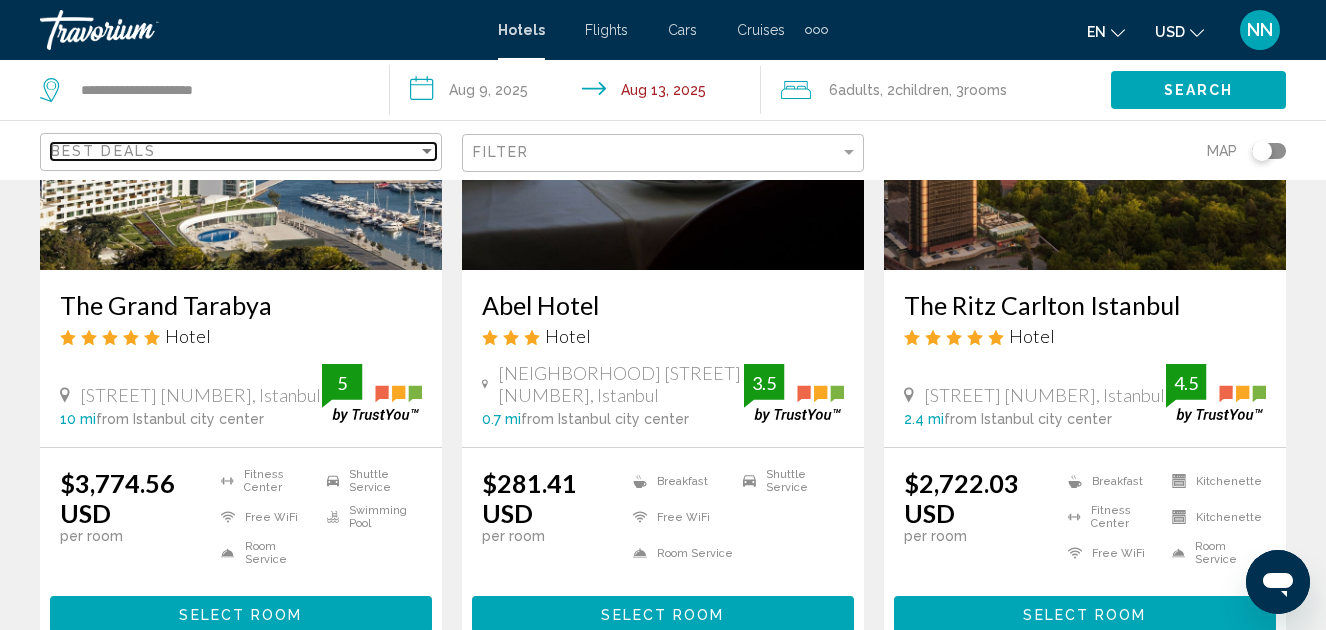 click on "Best Deals" at bounding box center [234, 151] 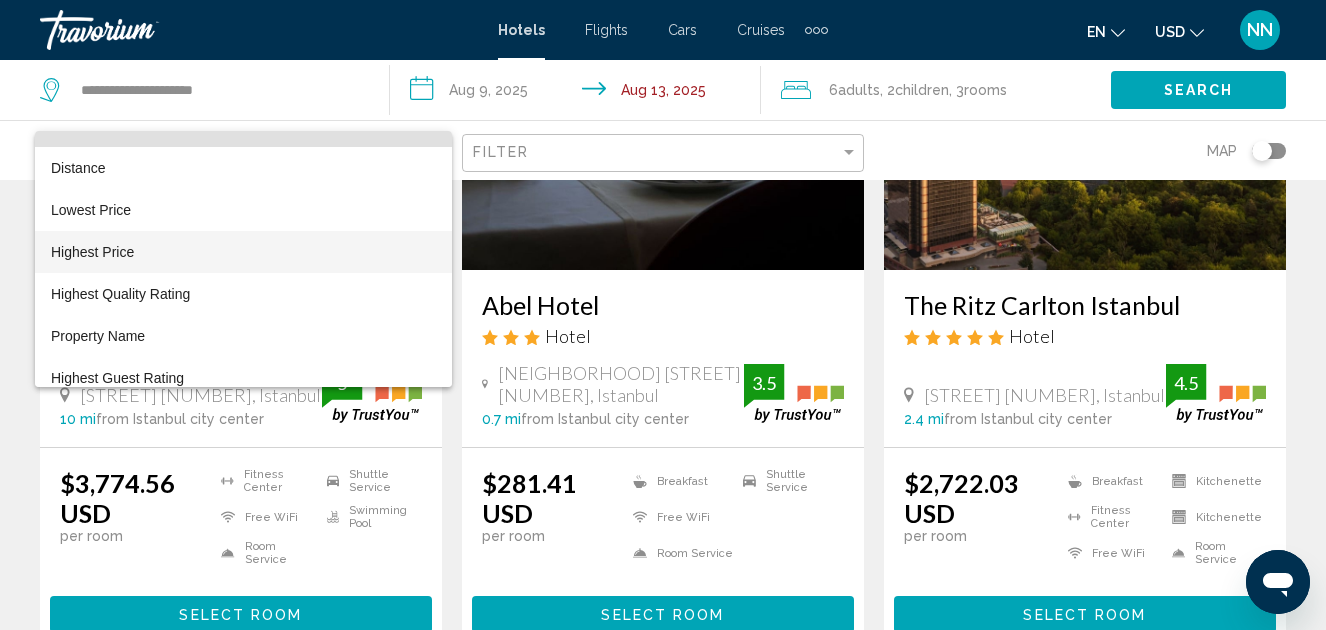 scroll, scrollTop: 38, scrollLeft: 0, axis: vertical 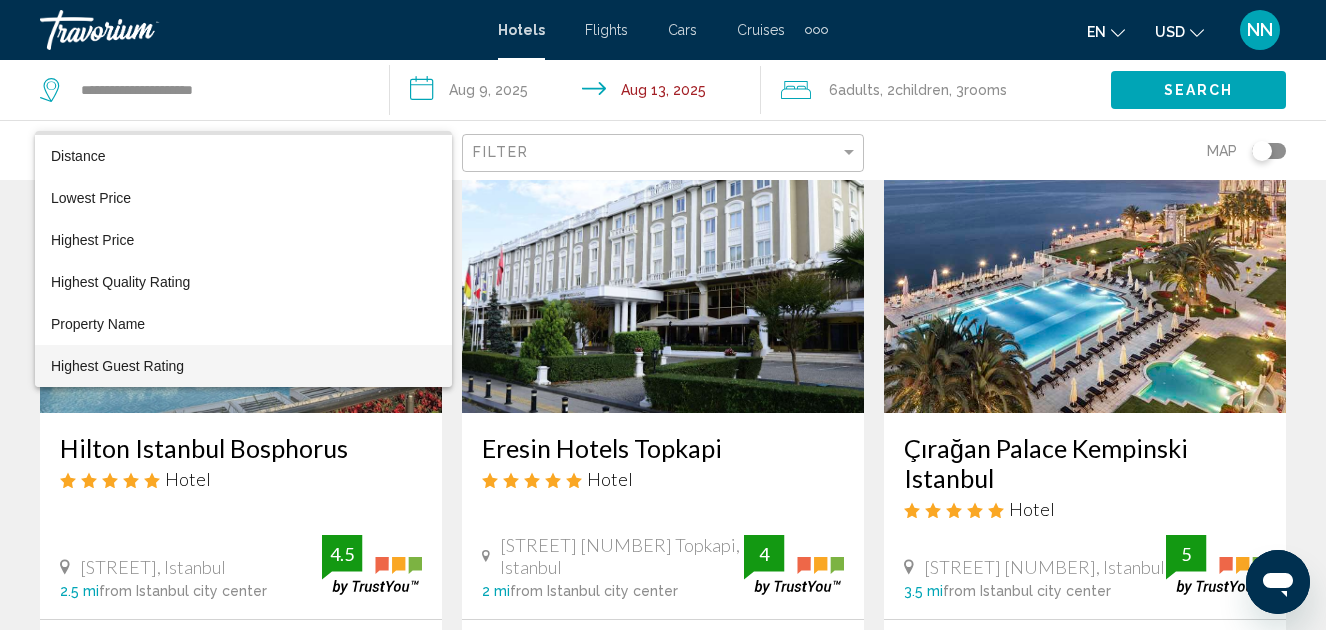 click on "Highest Guest Rating" at bounding box center [117, 366] 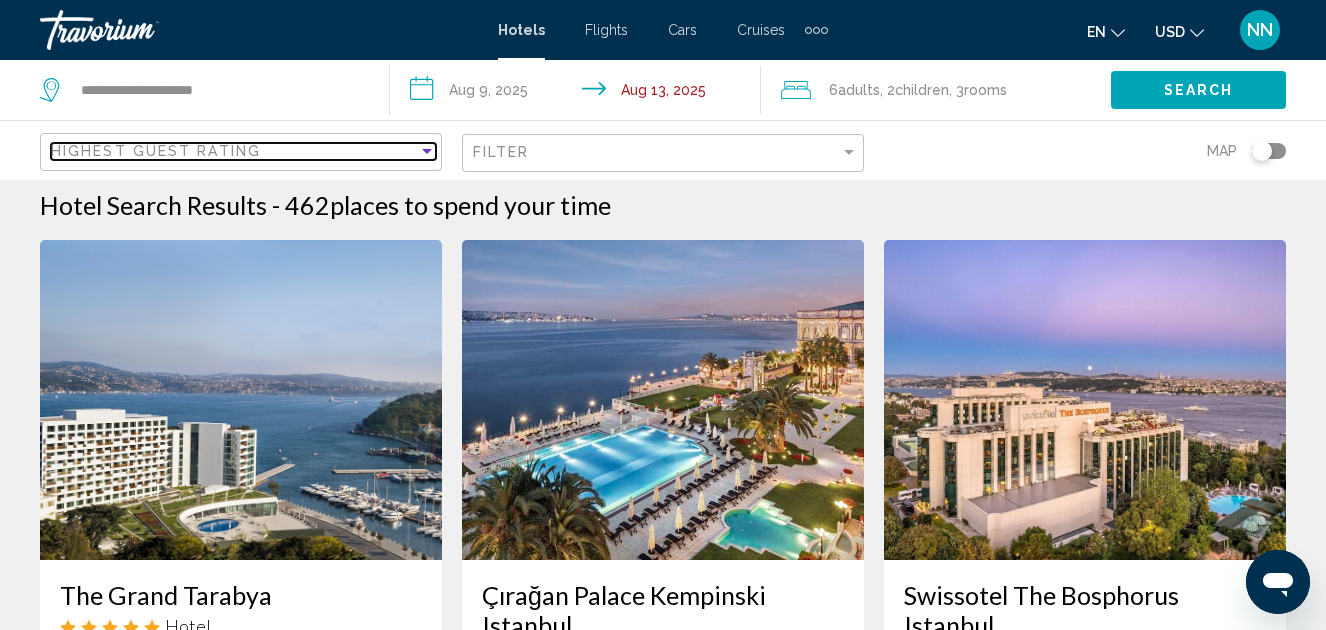 scroll, scrollTop: 0, scrollLeft: 0, axis: both 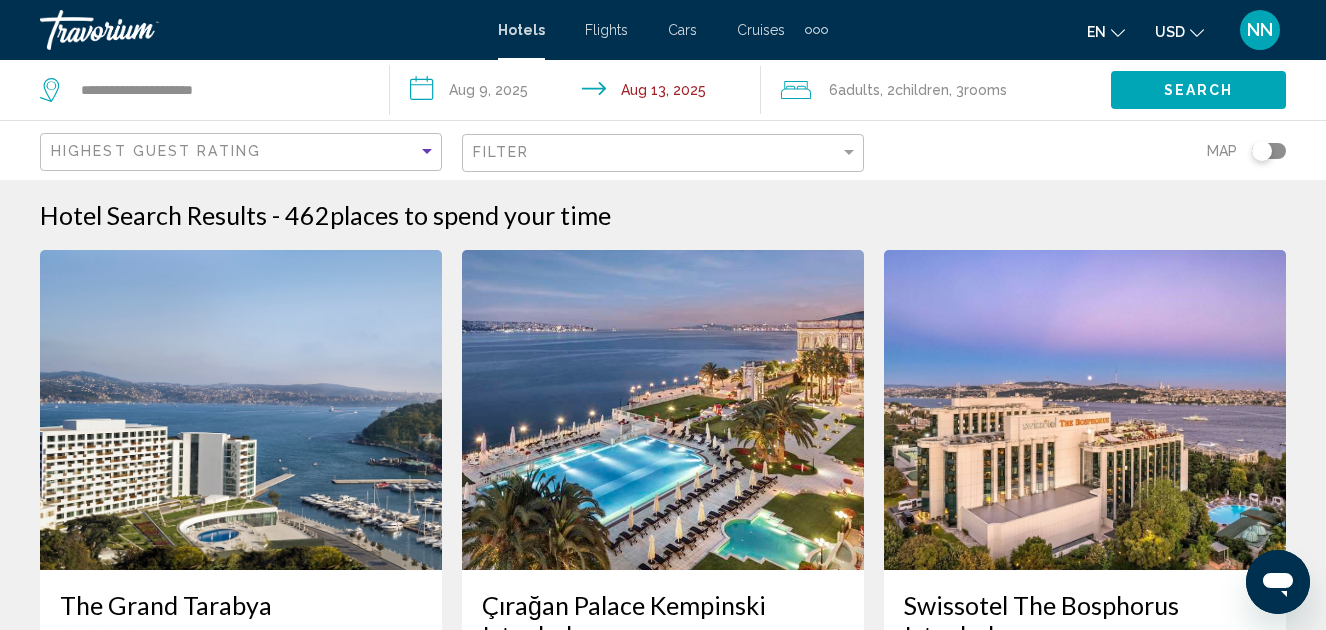 click on "Highest Guest Rating" 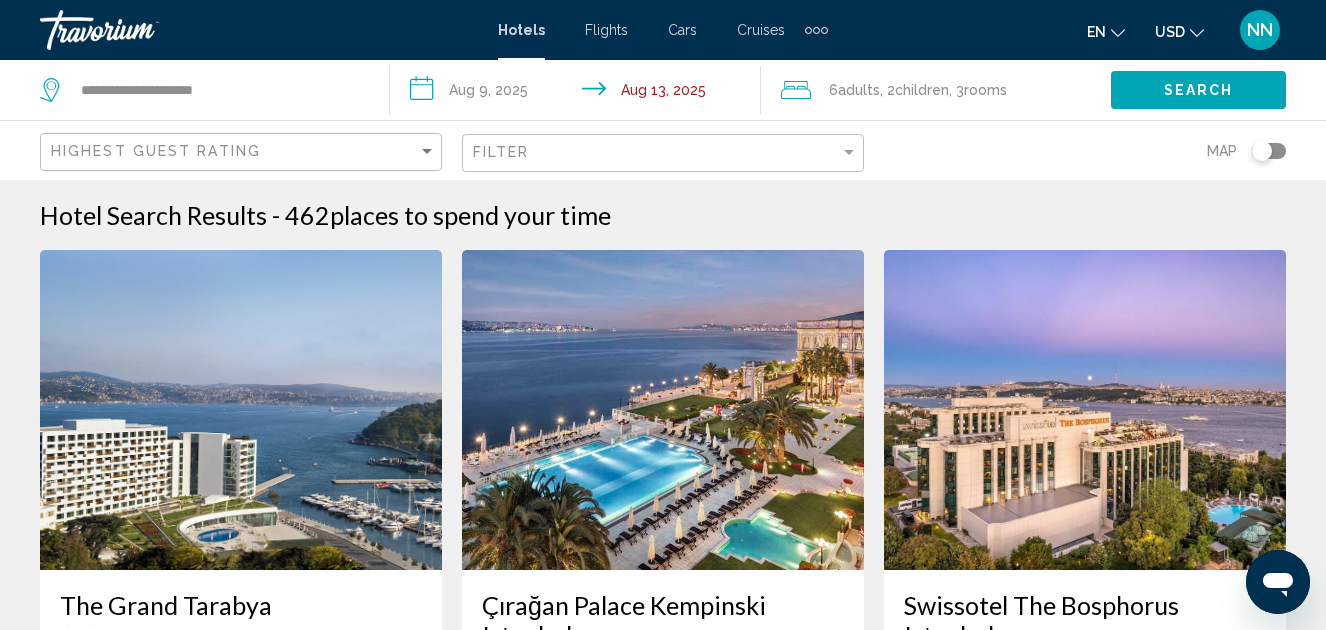 click on "Highest Guest Rating" 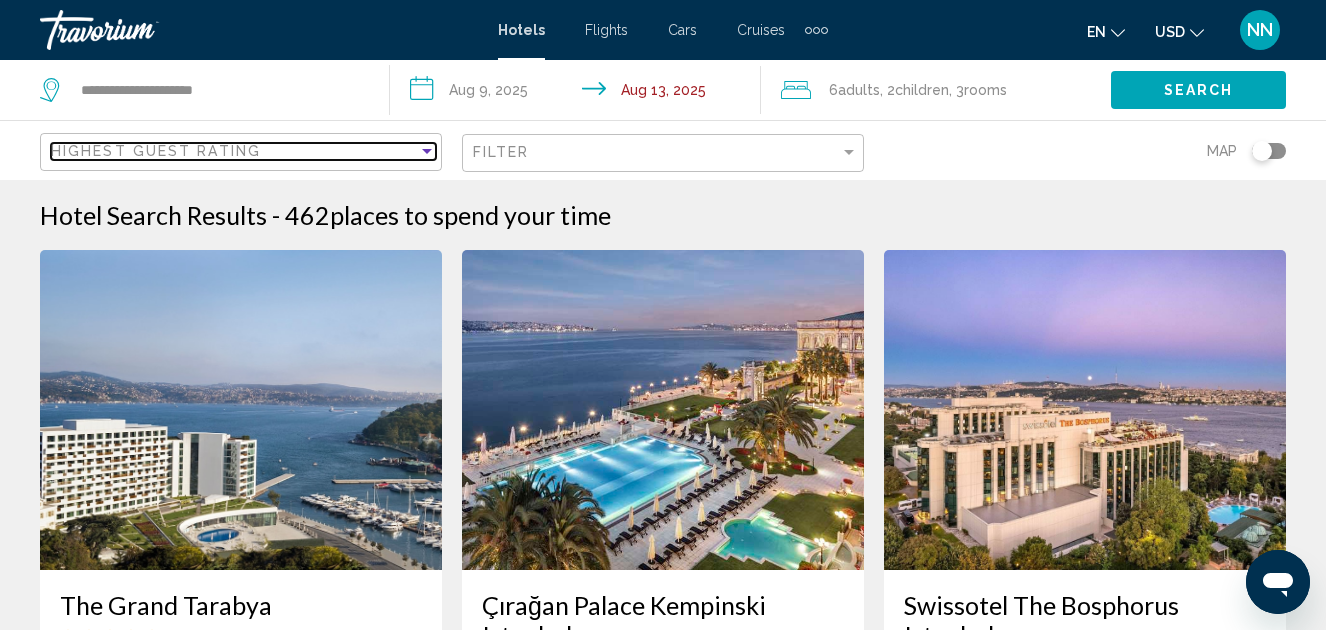 click at bounding box center [427, 151] 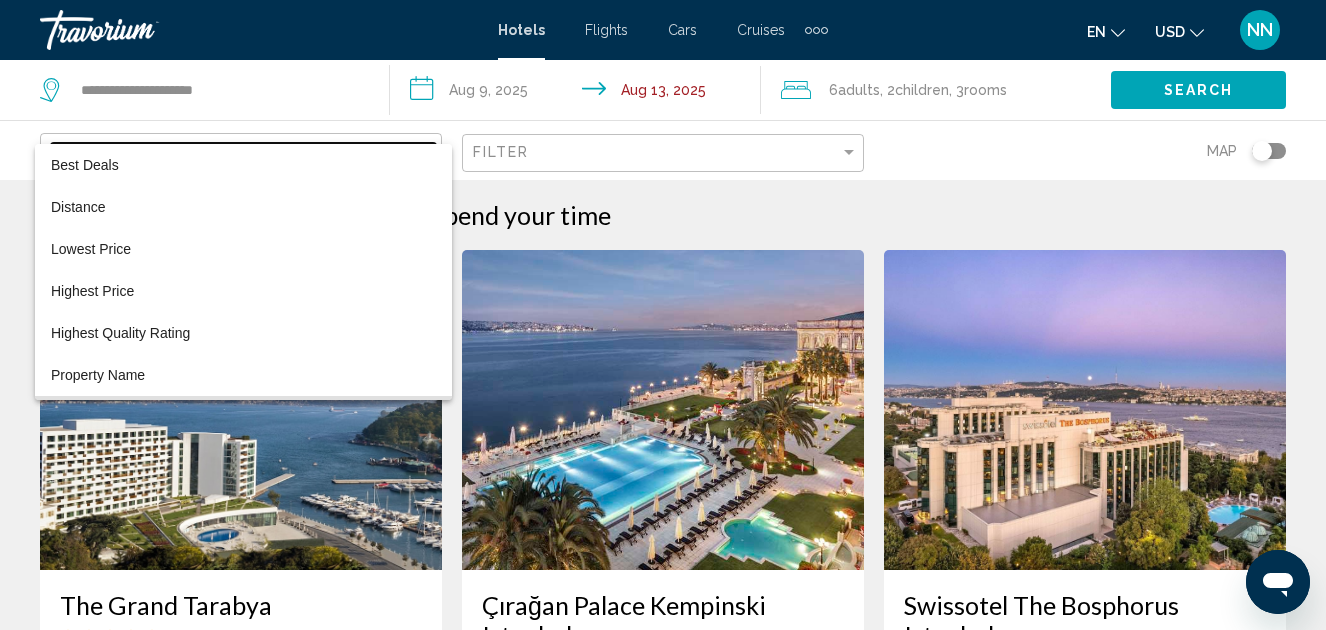 scroll, scrollTop: 38, scrollLeft: 0, axis: vertical 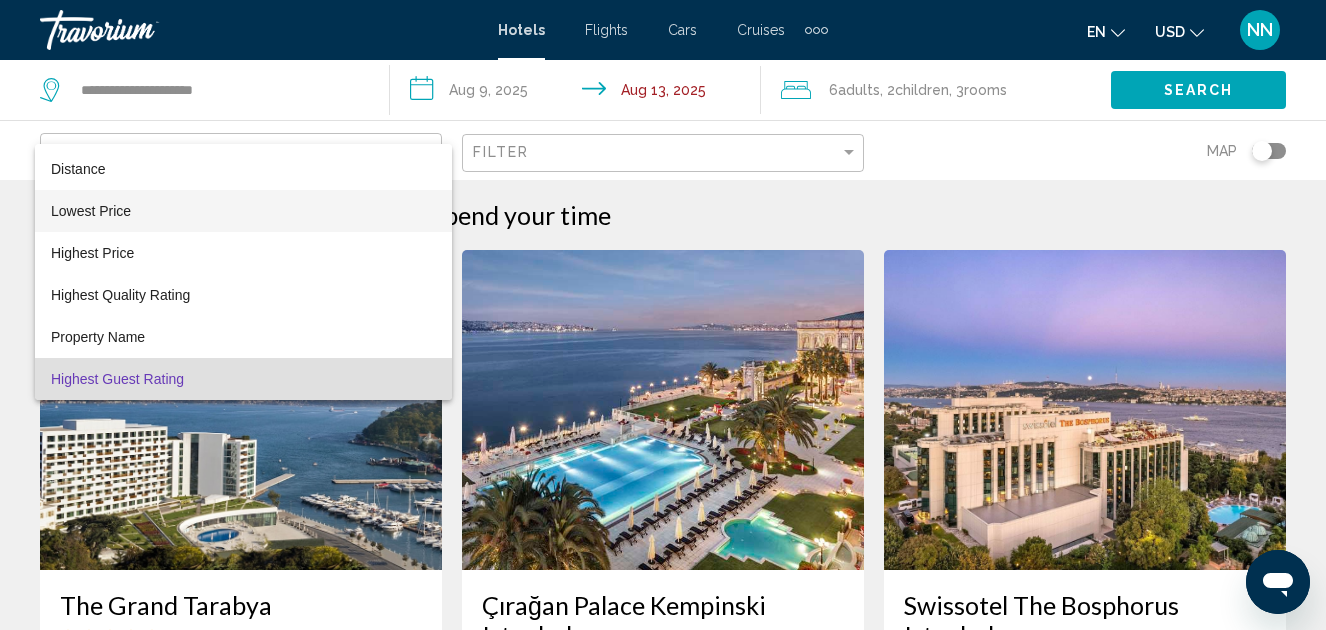 click on "Lowest Price" at bounding box center (91, 211) 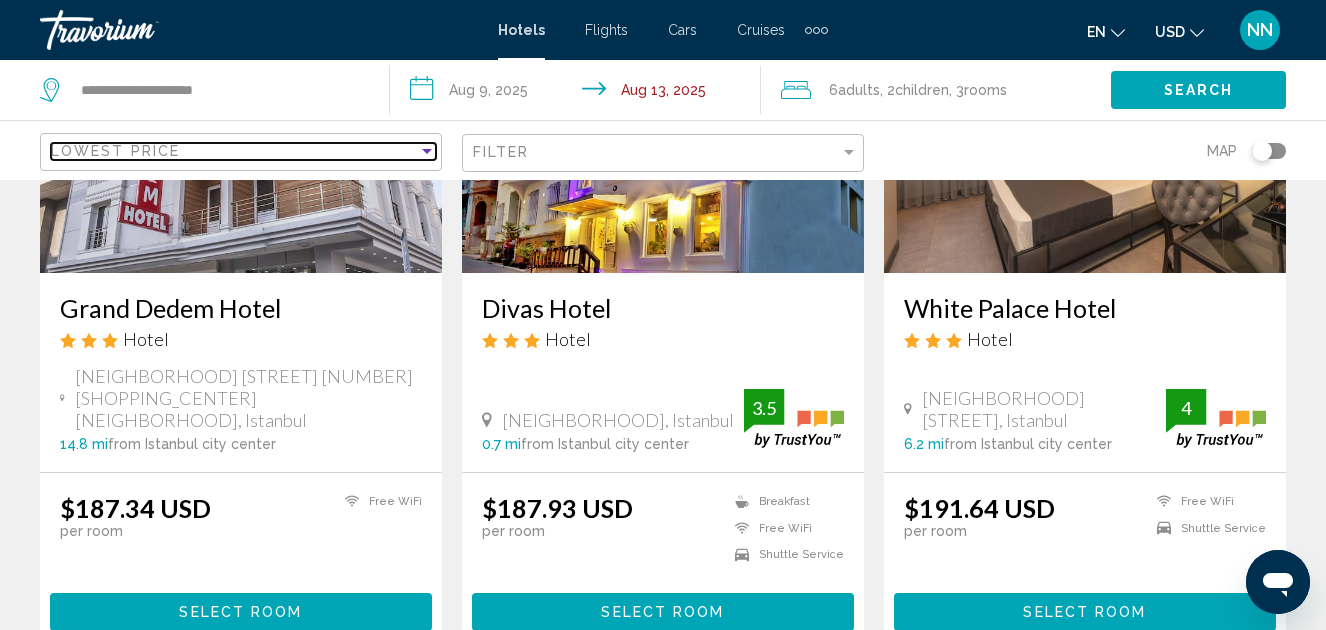 scroll, scrollTop: 1800, scrollLeft: 0, axis: vertical 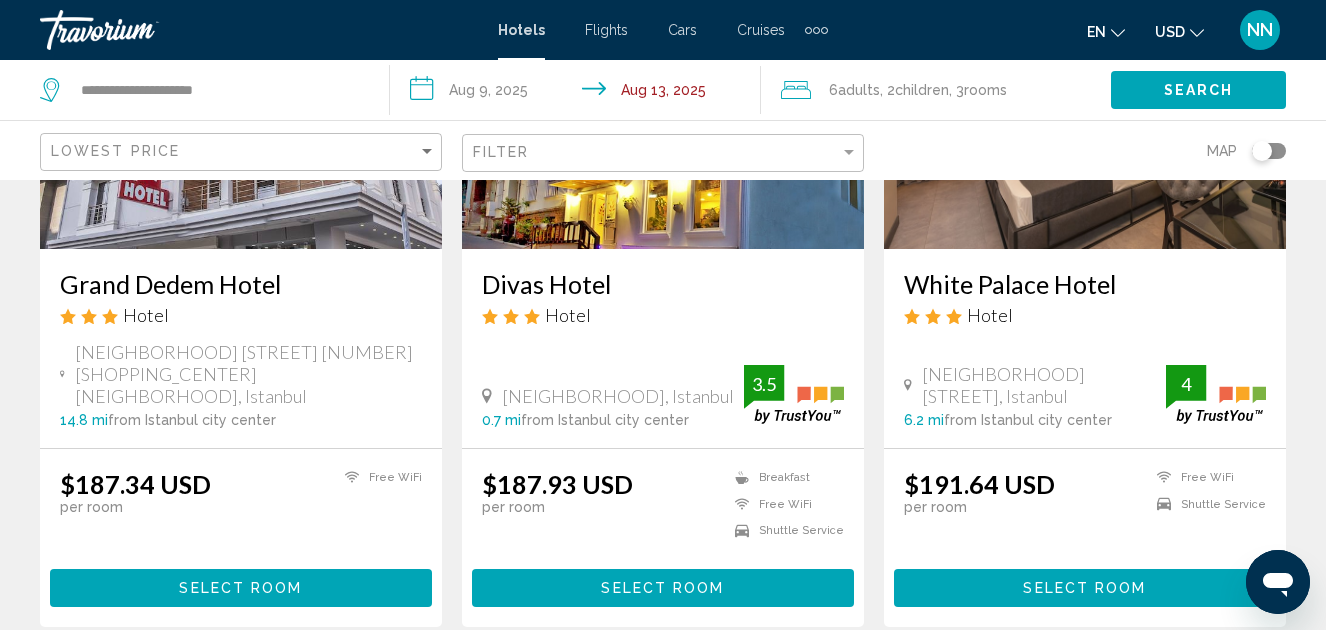 click on "Filter" 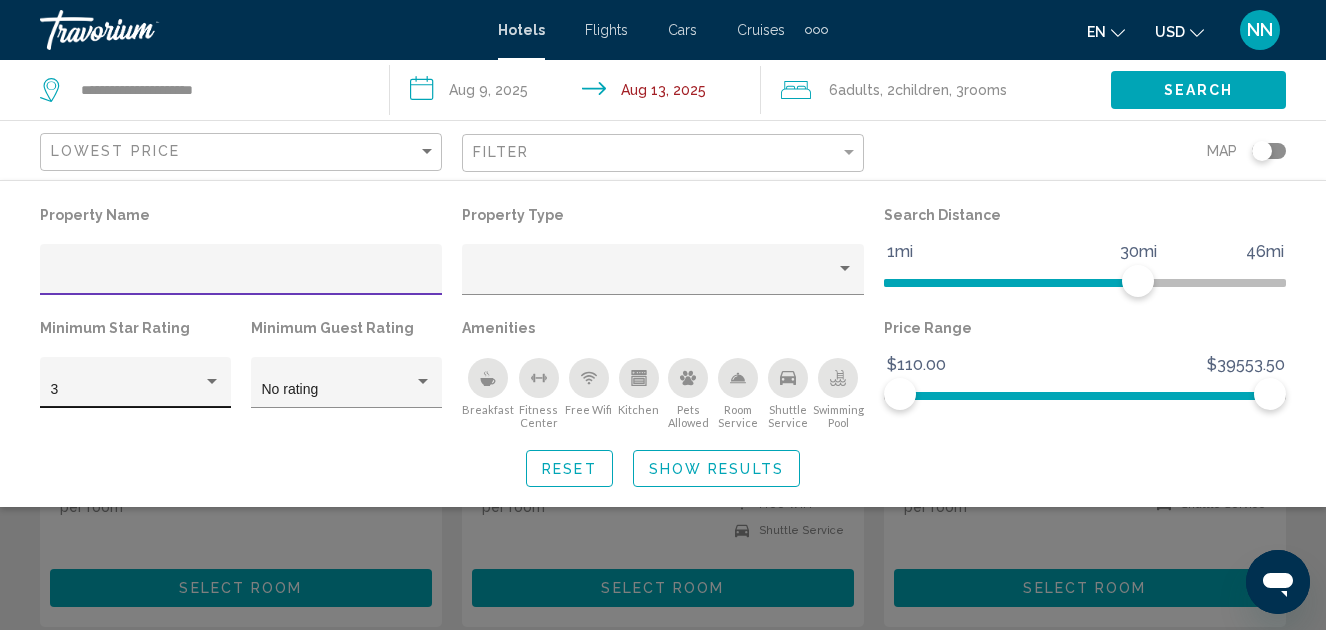 click on "3" at bounding box center [127, 390] 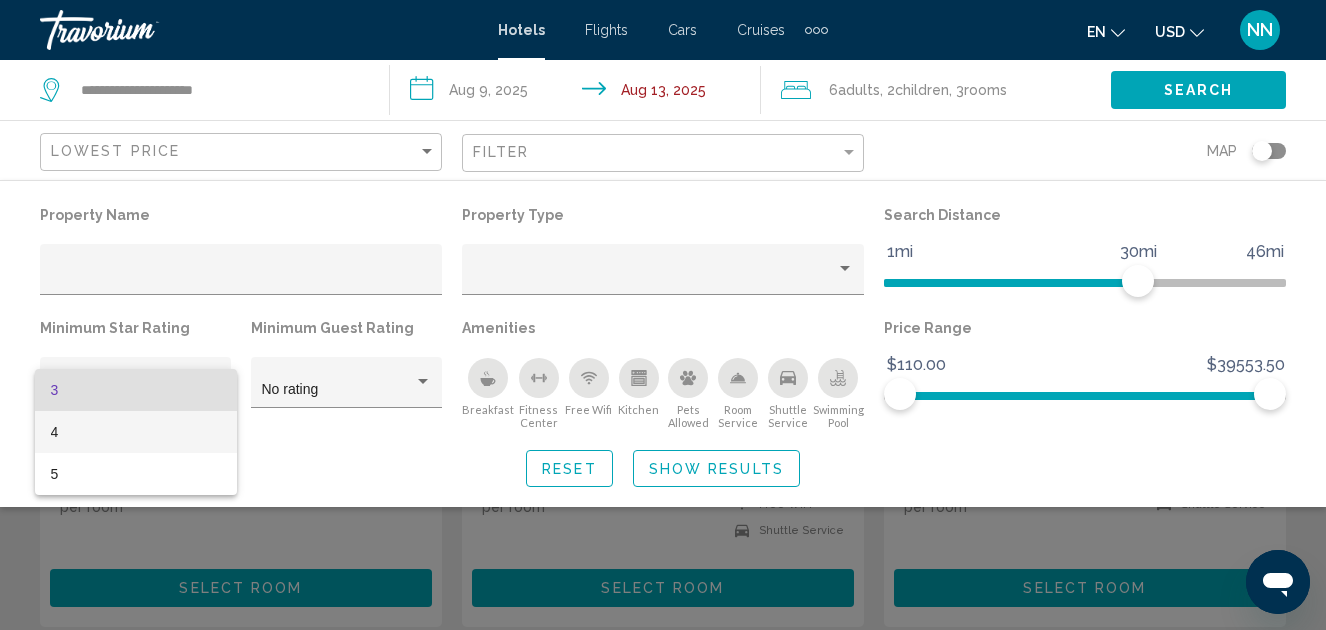 click on "4" at bounding box center (136, 432) 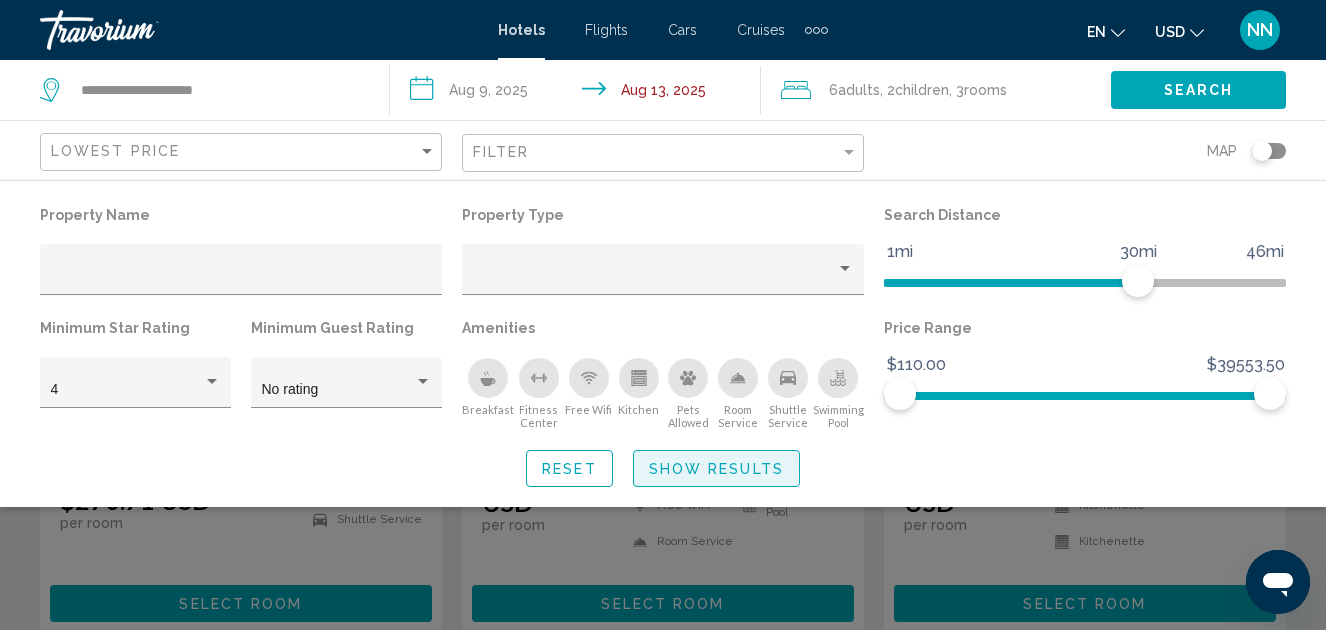 click on "Show Results" 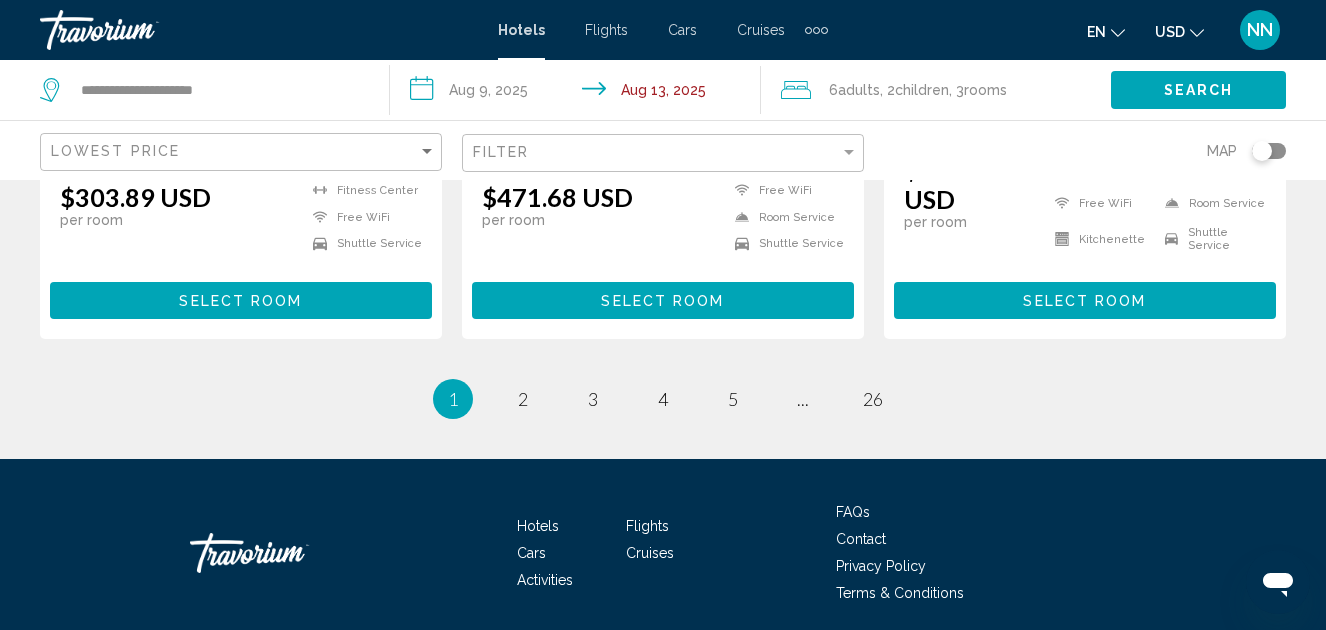 scroll, scrollTop: 2950, scrollLeft: 0, axis: vertical 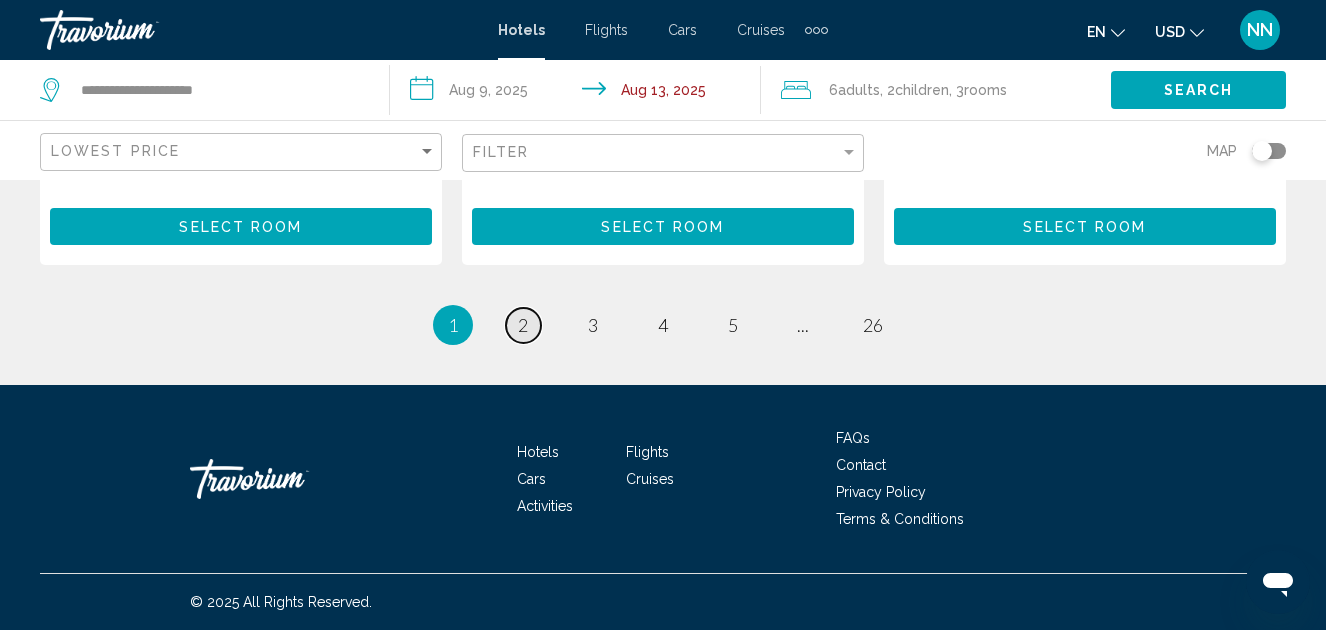 click on "page  2" at bounding box center [523, 325] 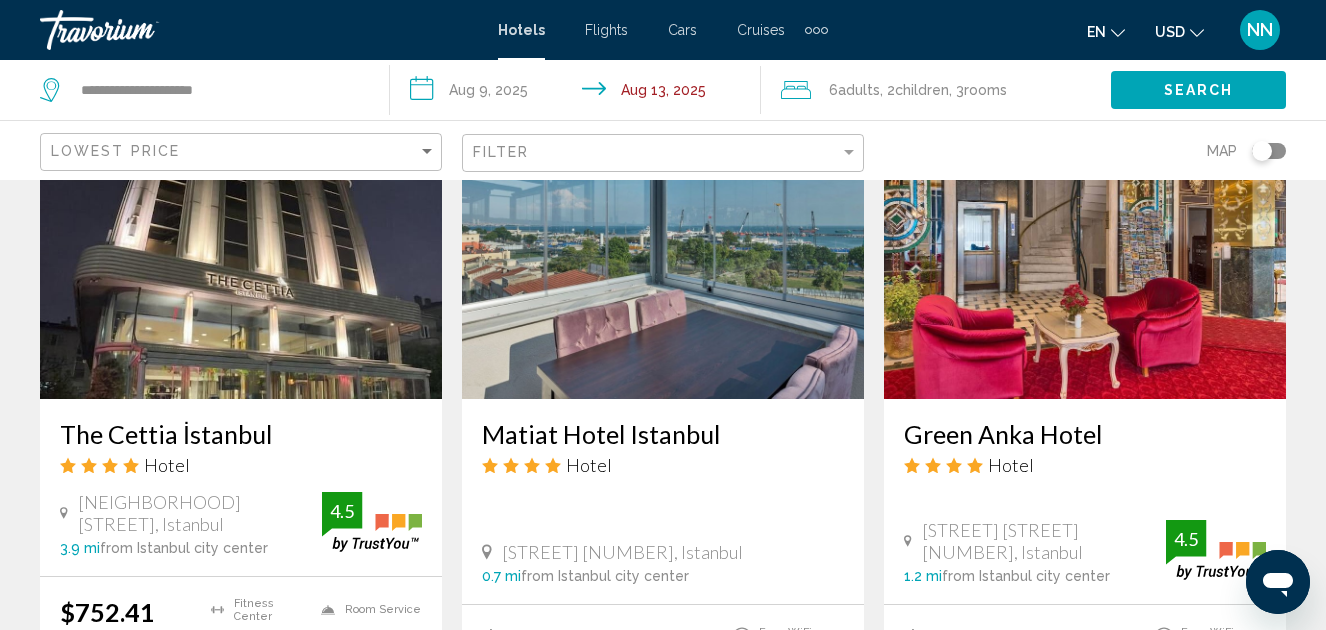 scroll, scrollTop: 2500, scrollLeft: 0, axis: vertical 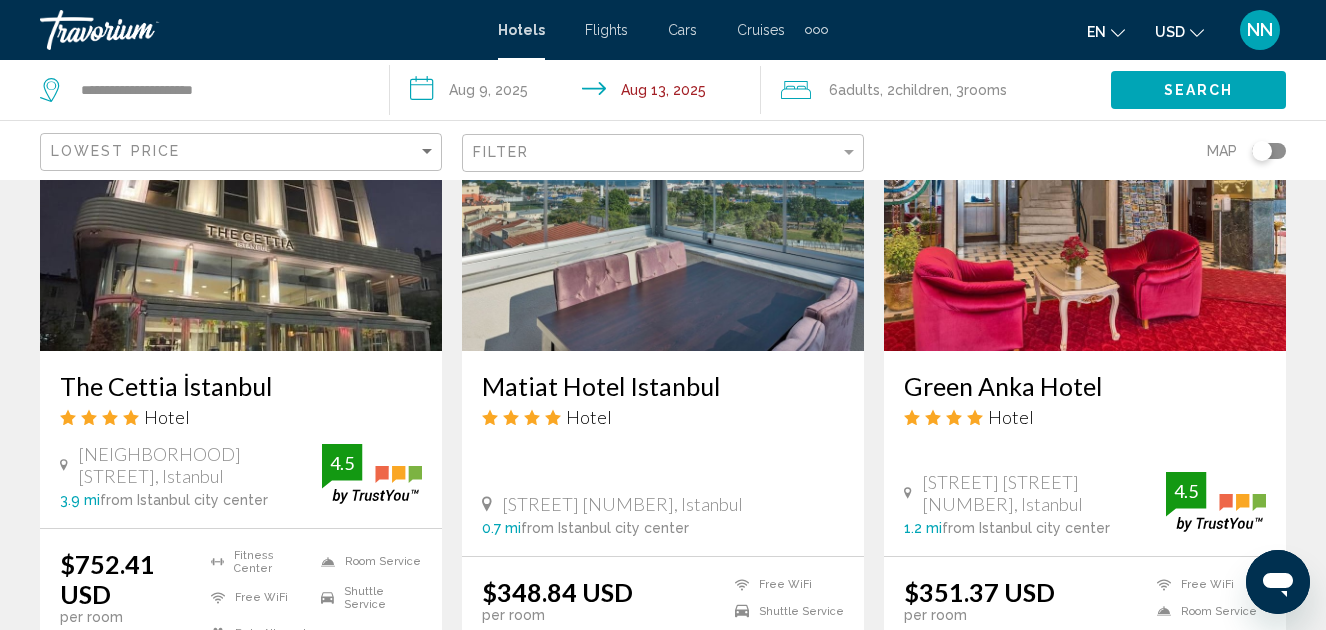 click on "Matiat Hotel Istanbul" at bounding box center [663, 386] 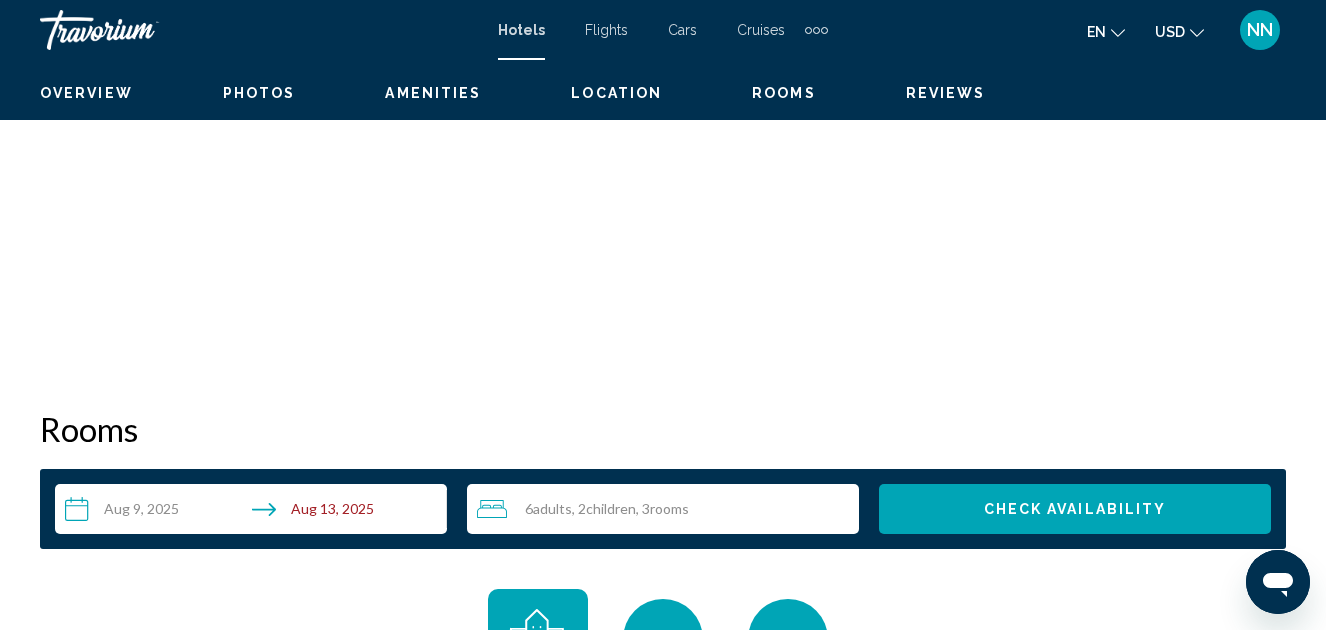 scroll, scrollTop: 220, scrollLeft: 0, axis: vertical 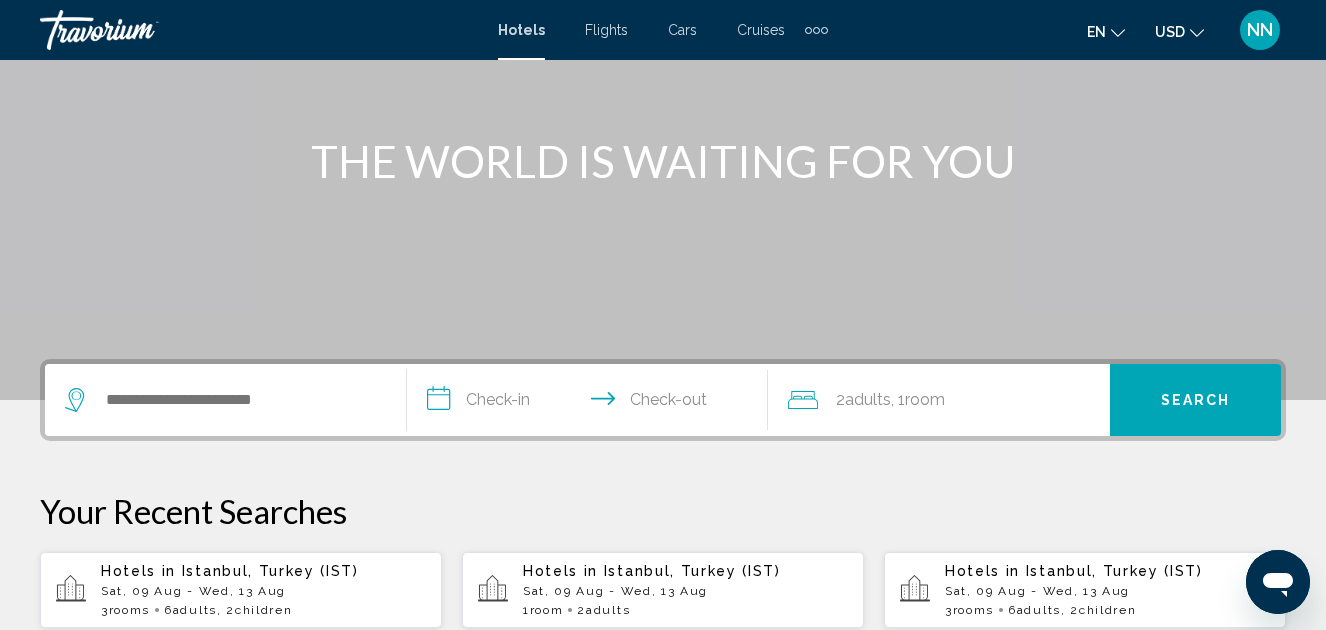 click at bounding box center [225, 400] 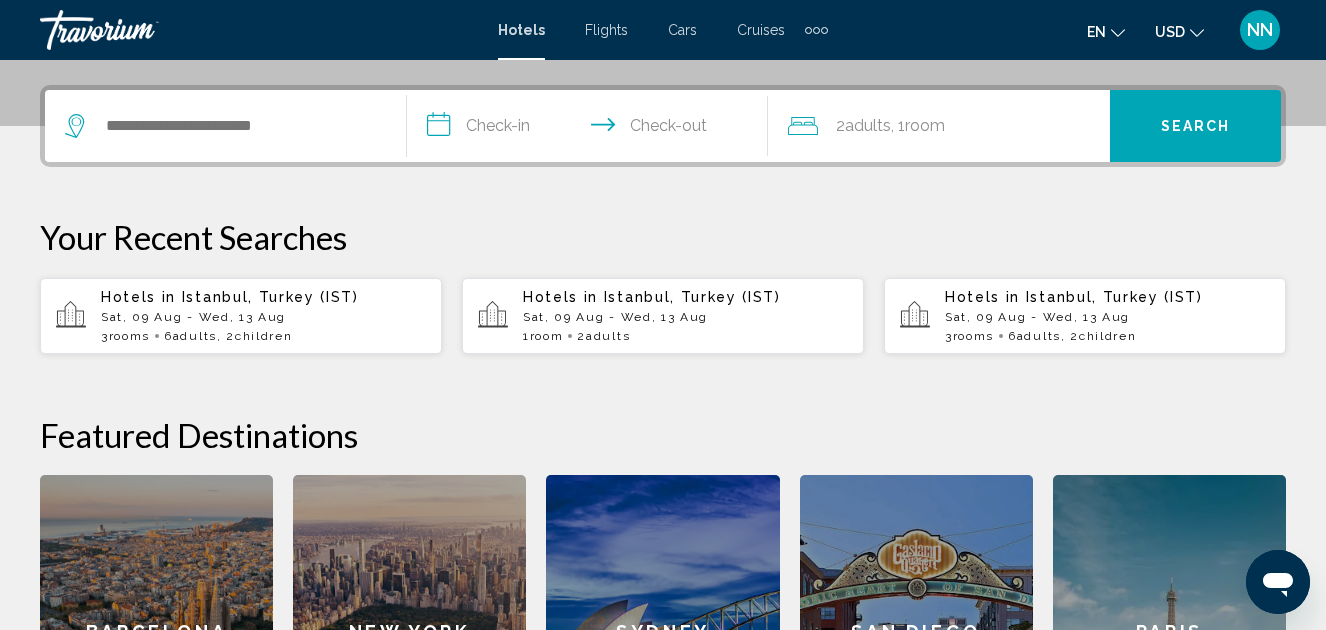scroll, scrollTop: 494, scrollLeft: 0, axis: vertical 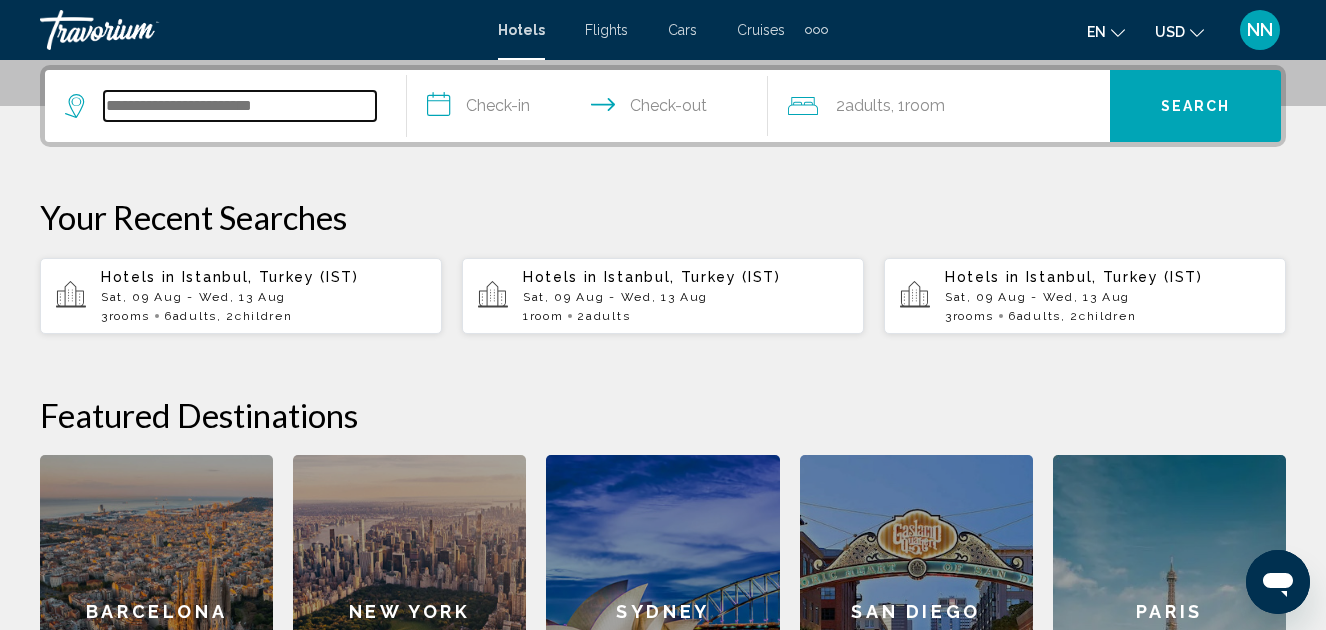 click at bounding box center [240, 106] 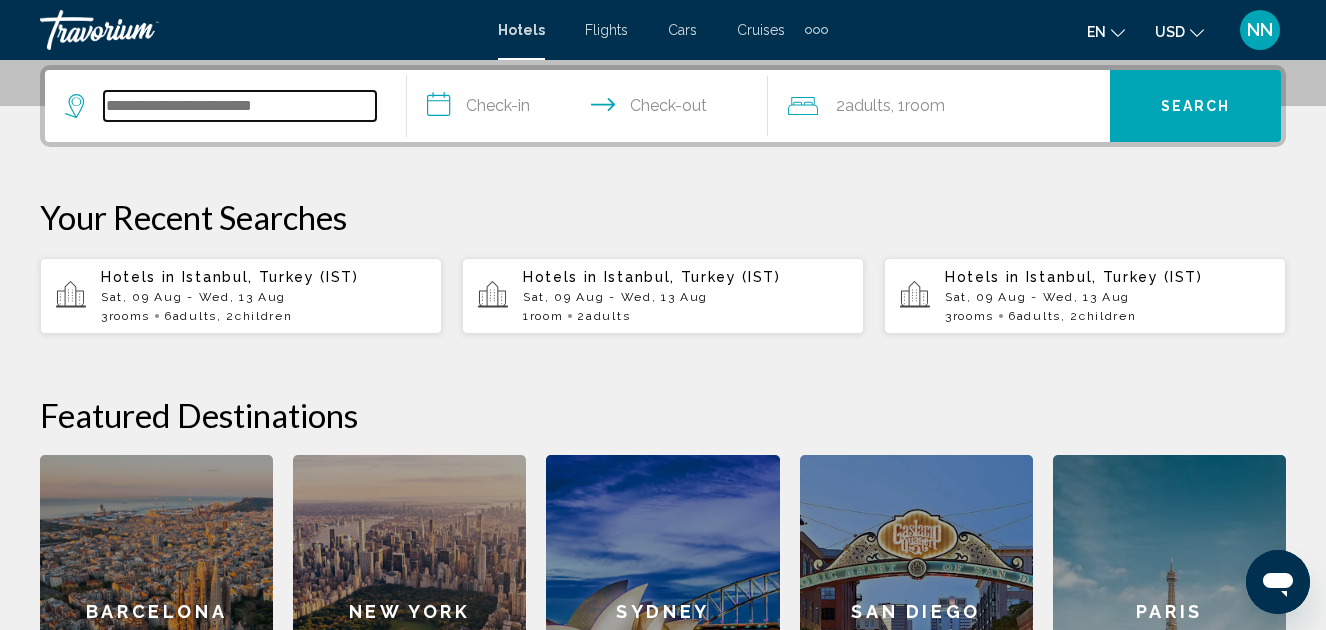 paste on "*********" 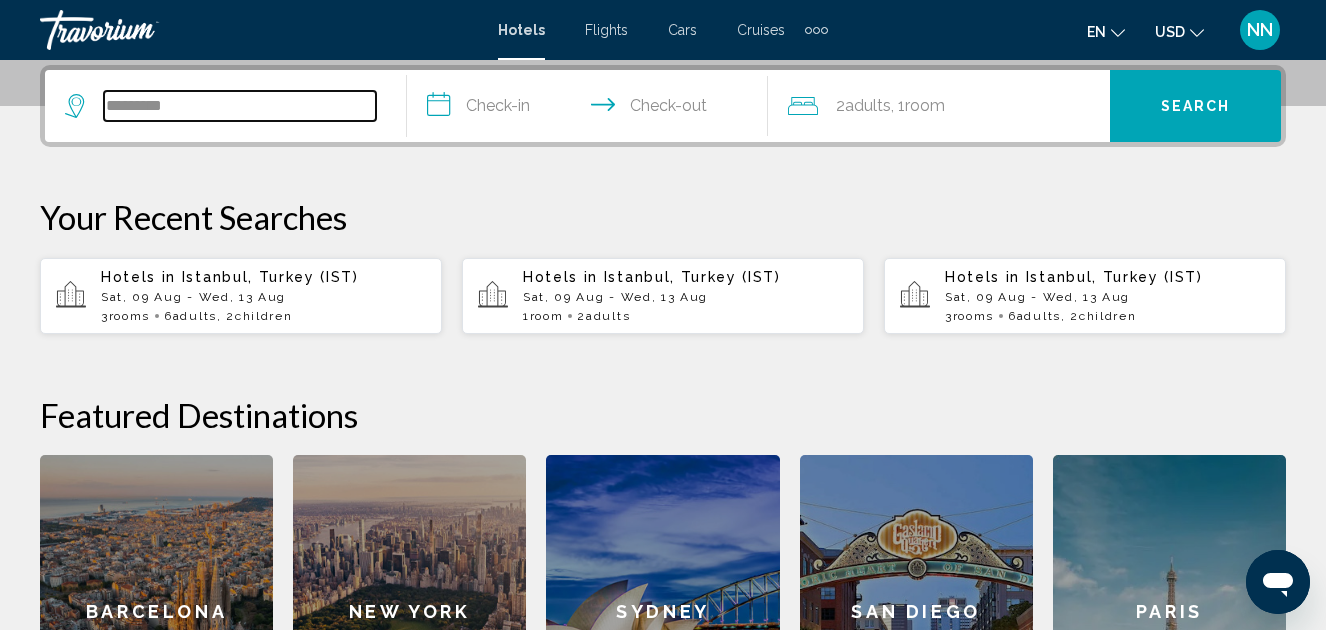 type on "*********" 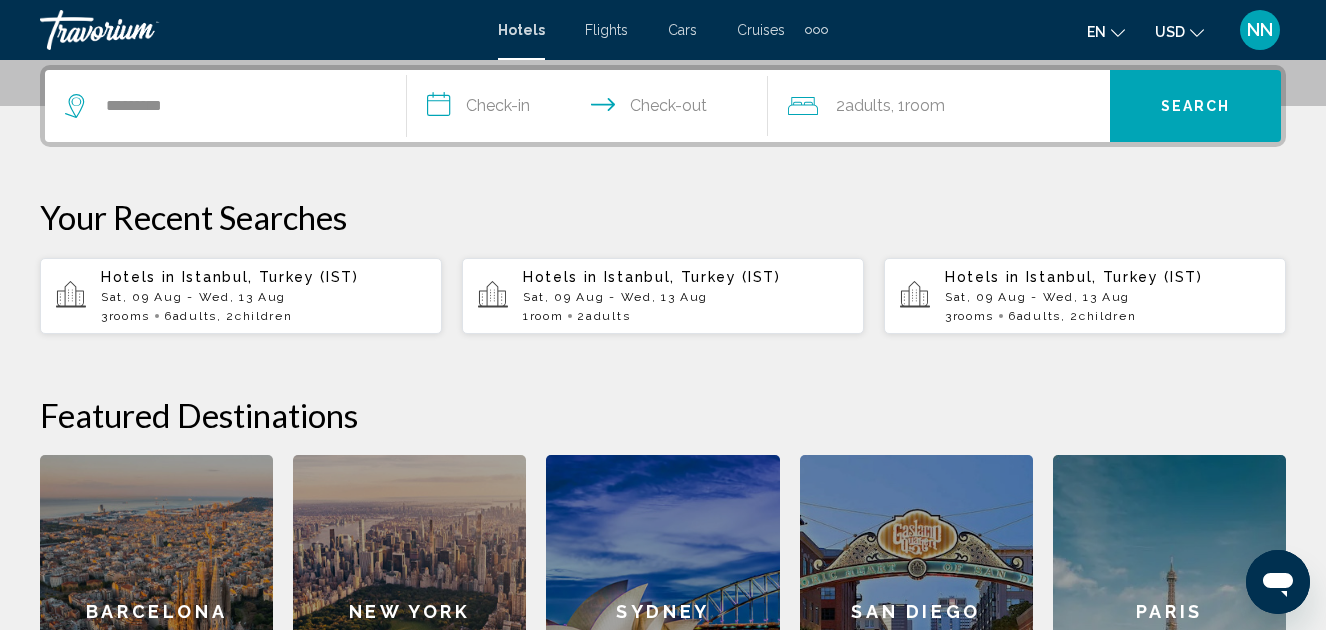 click on "**********" at bounding box center [592, 109] 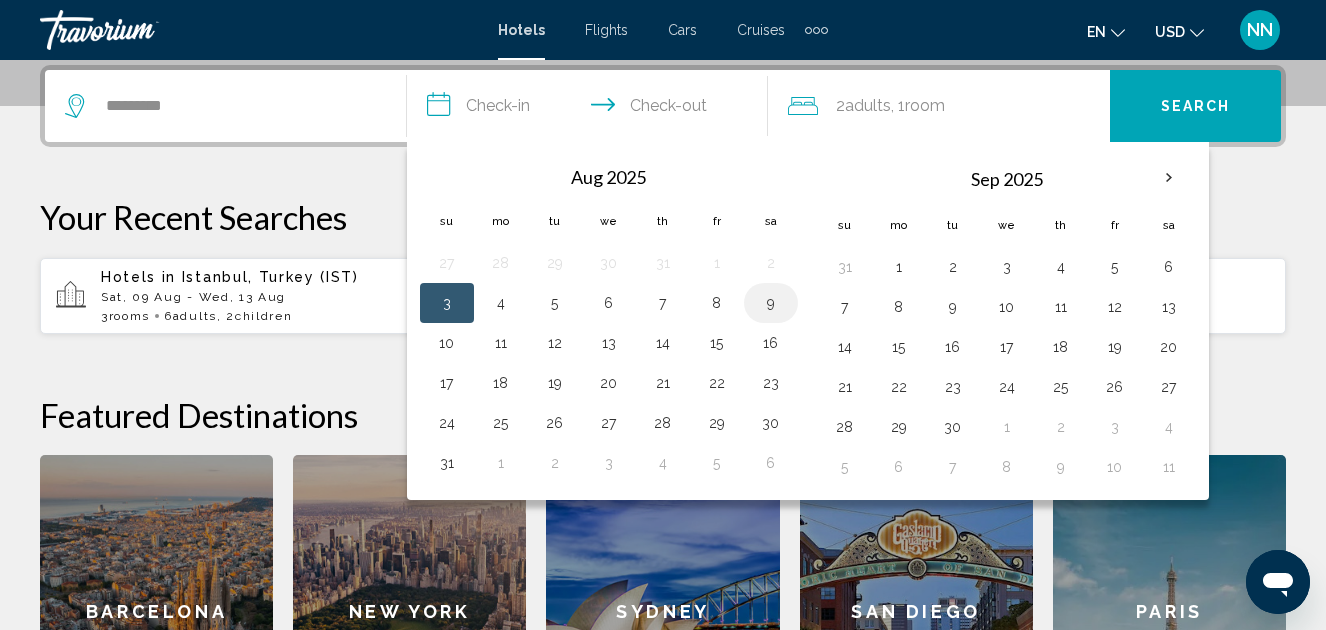 click on "9" at bounding box center (771, 303) 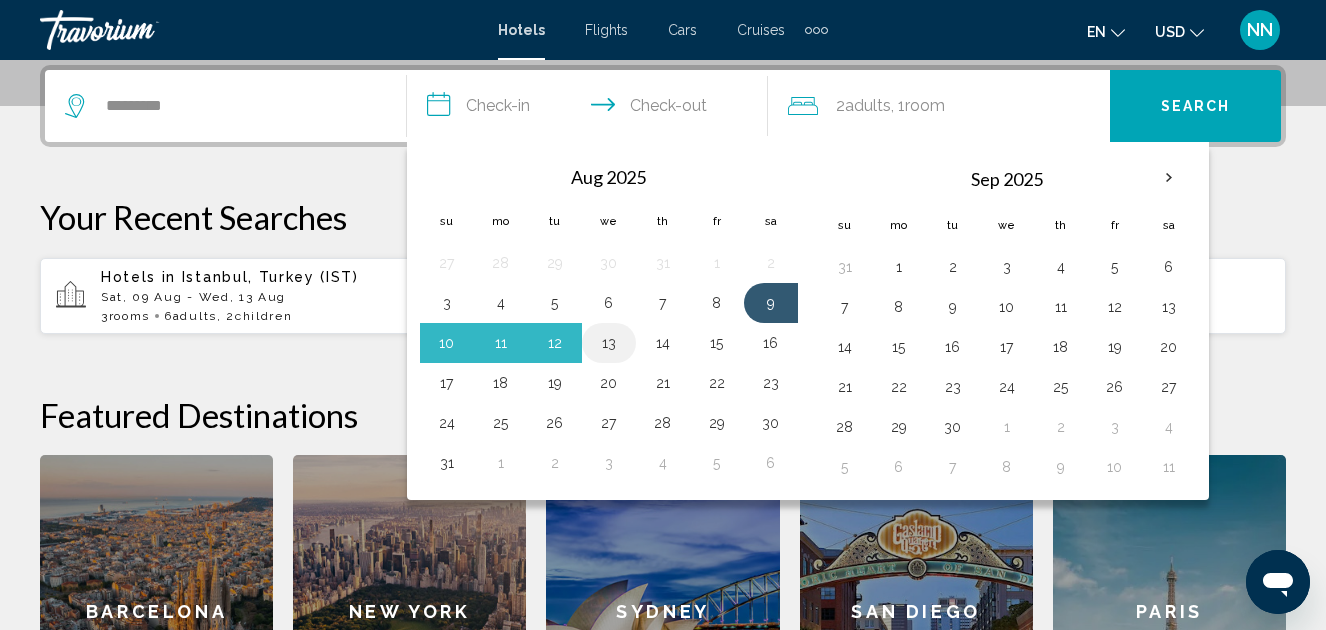 click on "13" at bounding box center (609, 343) 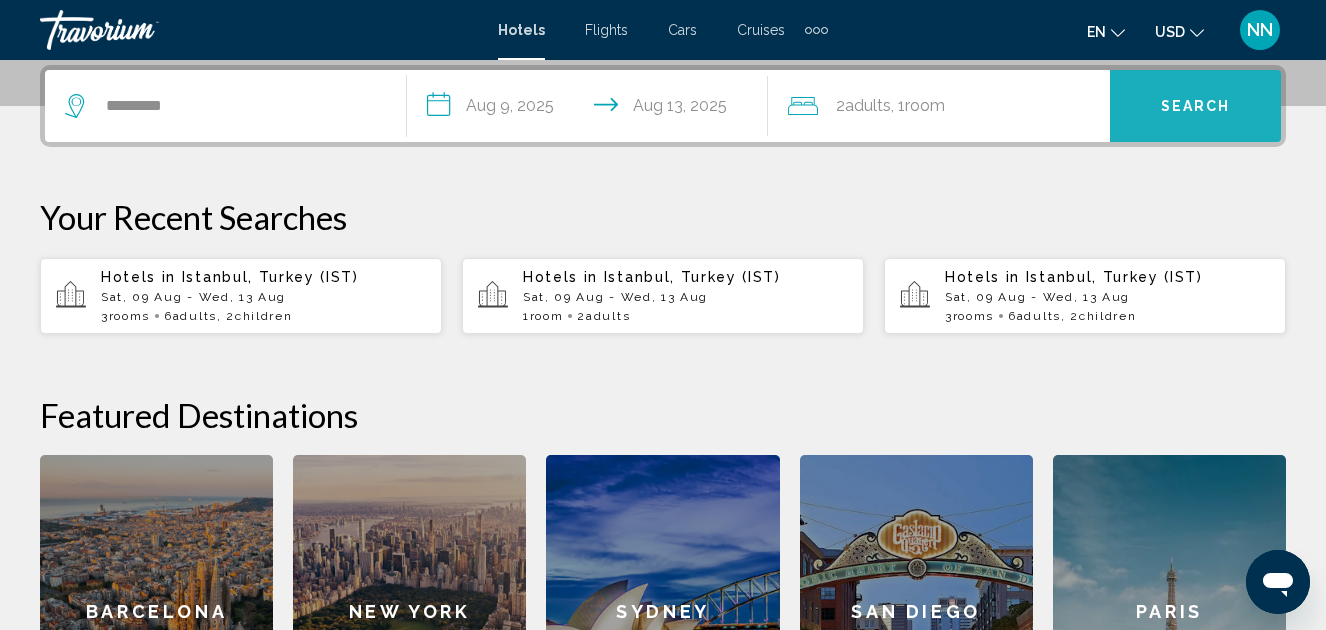click on "Search" at bounding box center (1196, 107) 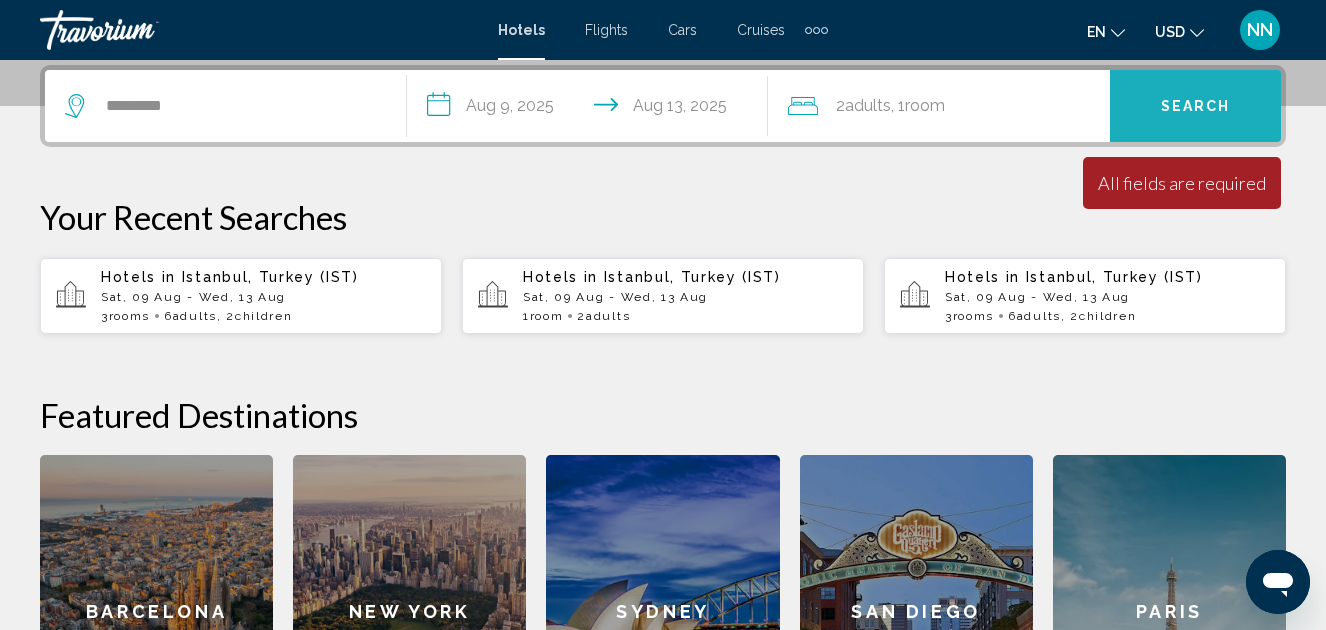 click on "Search" at bounding box center [1195, 106] 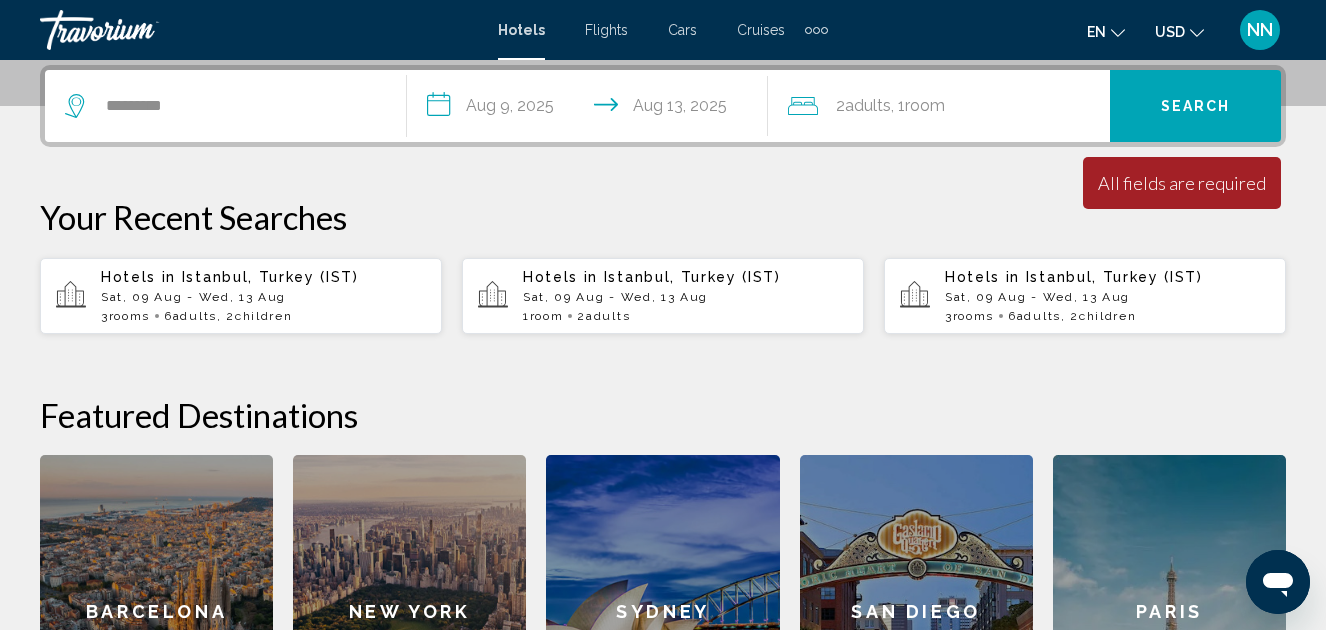 click on "Search" at bounding box center (1195, 106) 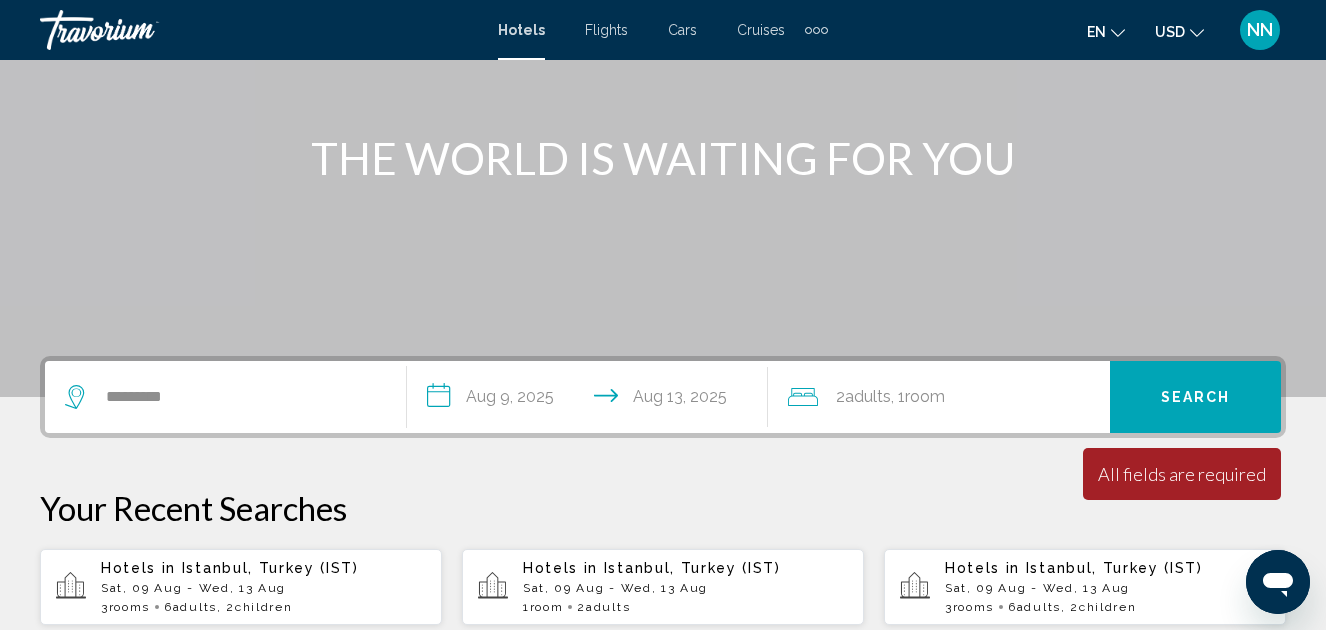 scroll, scrollTop: 528, scrollLeft: 0, axis: vertical 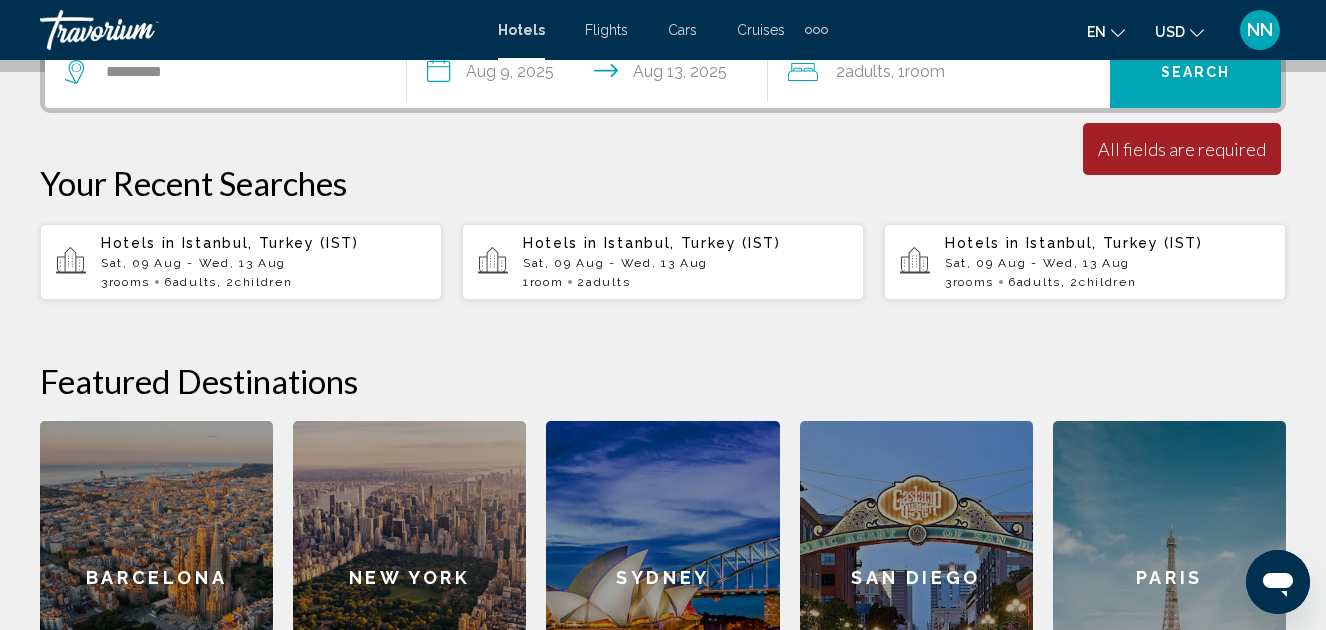 click on "Sat, 09 Aug - Wed, 13 Aug" at bounding box center [263, 263] 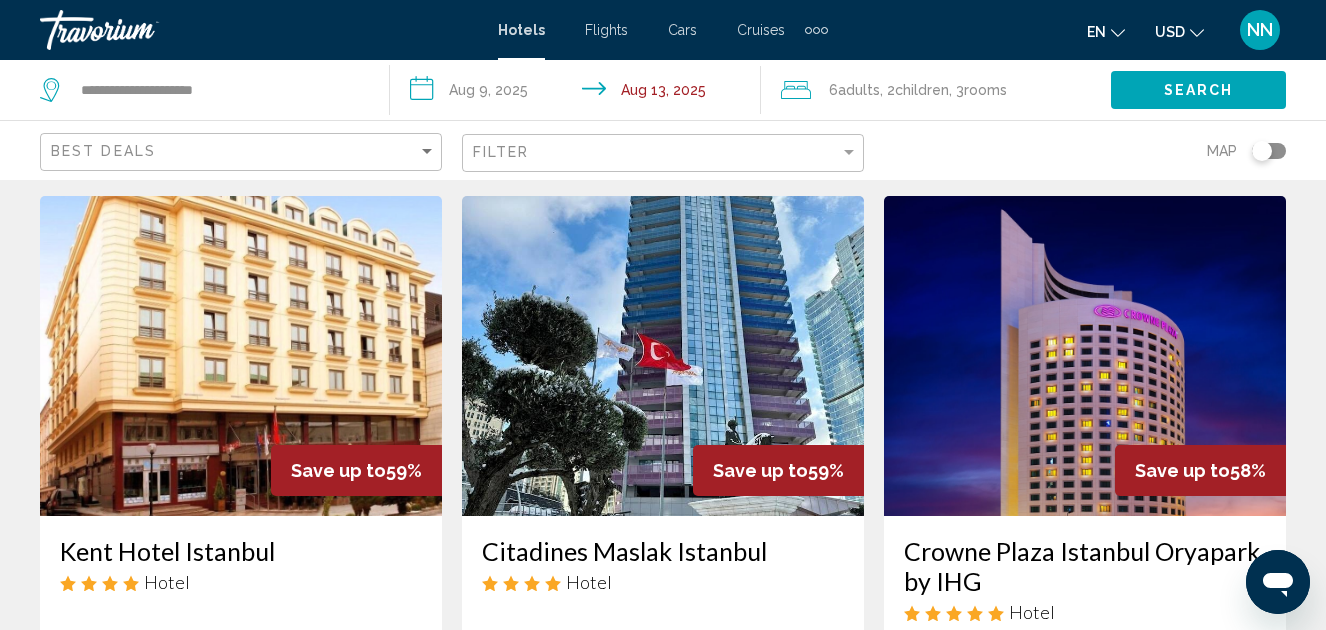 scroll, scrollTop: 100, scrollLeft: 0, axis: vertical 